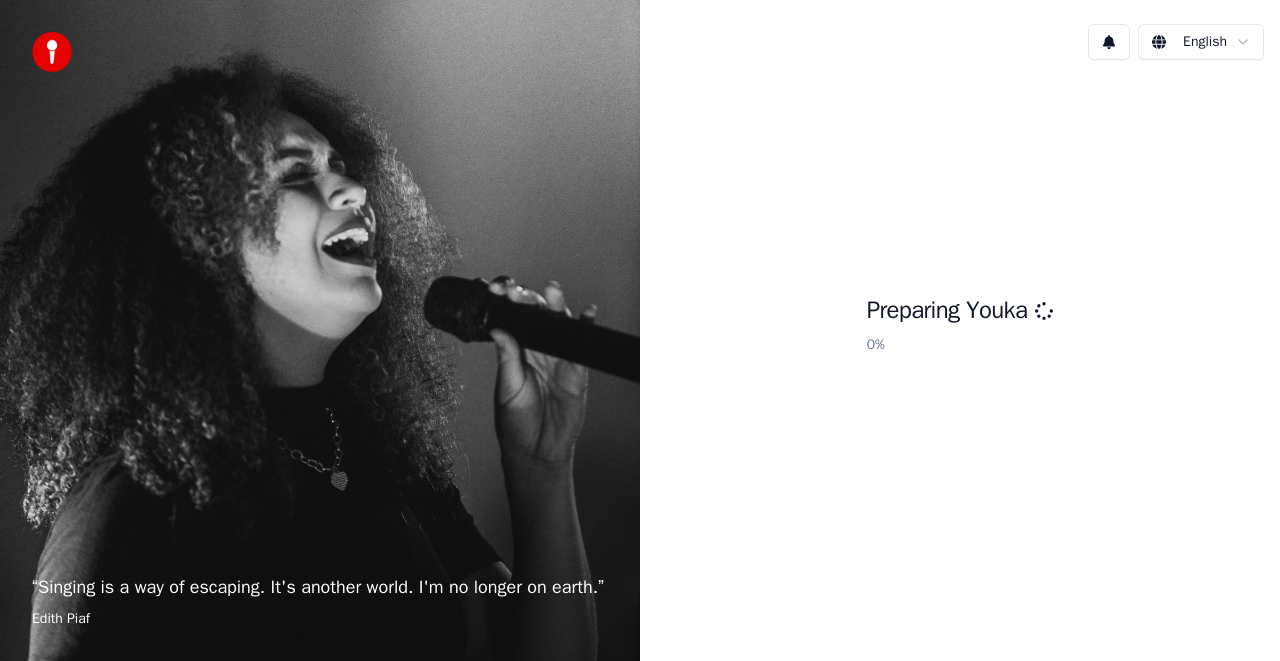 scroll, scrollTop: 0, scrollLeft: 0, axis: both 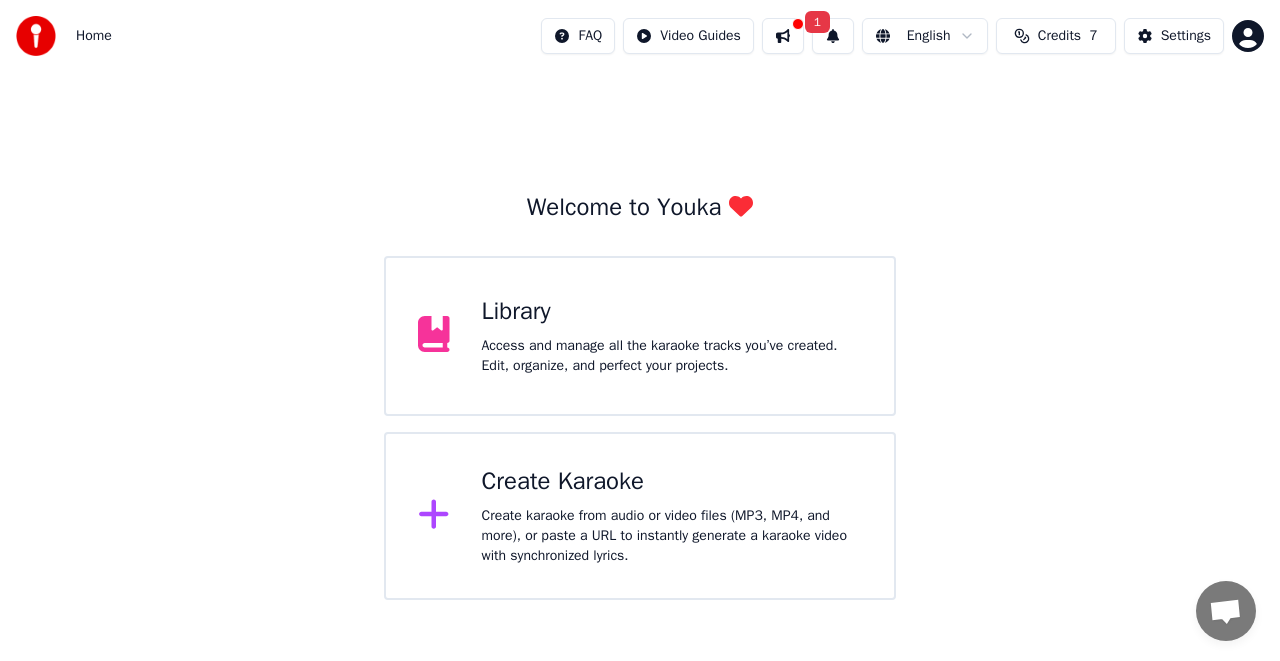 click on "1" at bounding box center (817, 22) 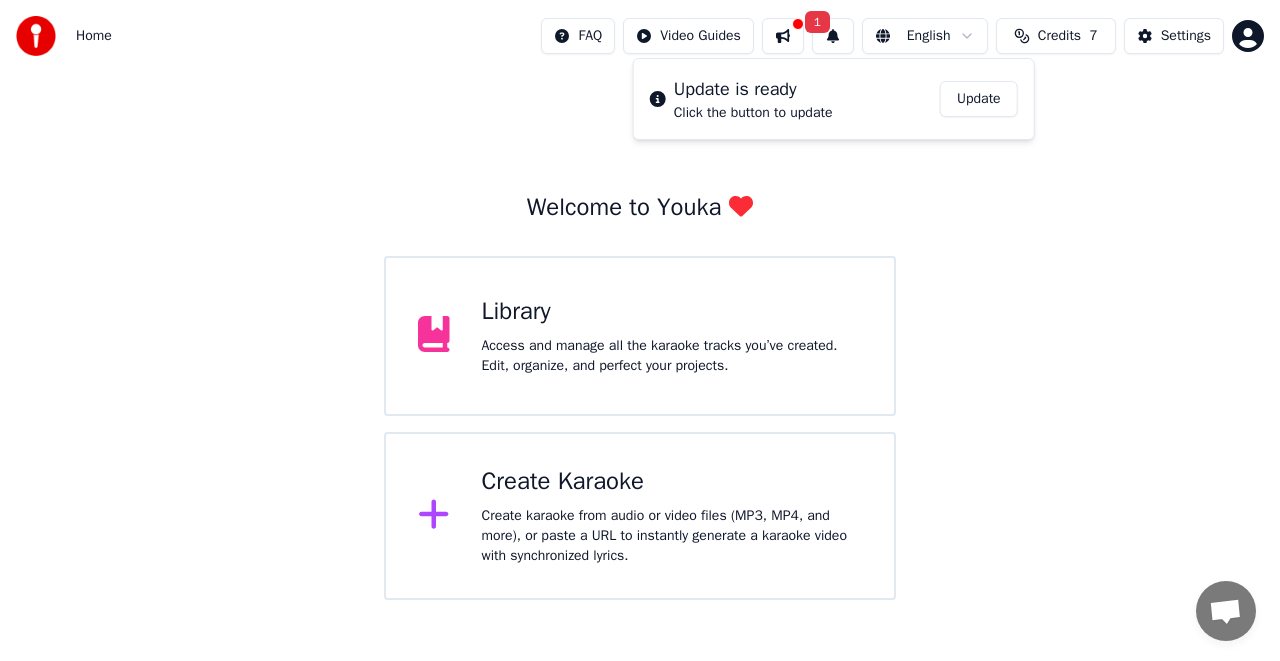click on "Update" at bounding box center [979, 99] 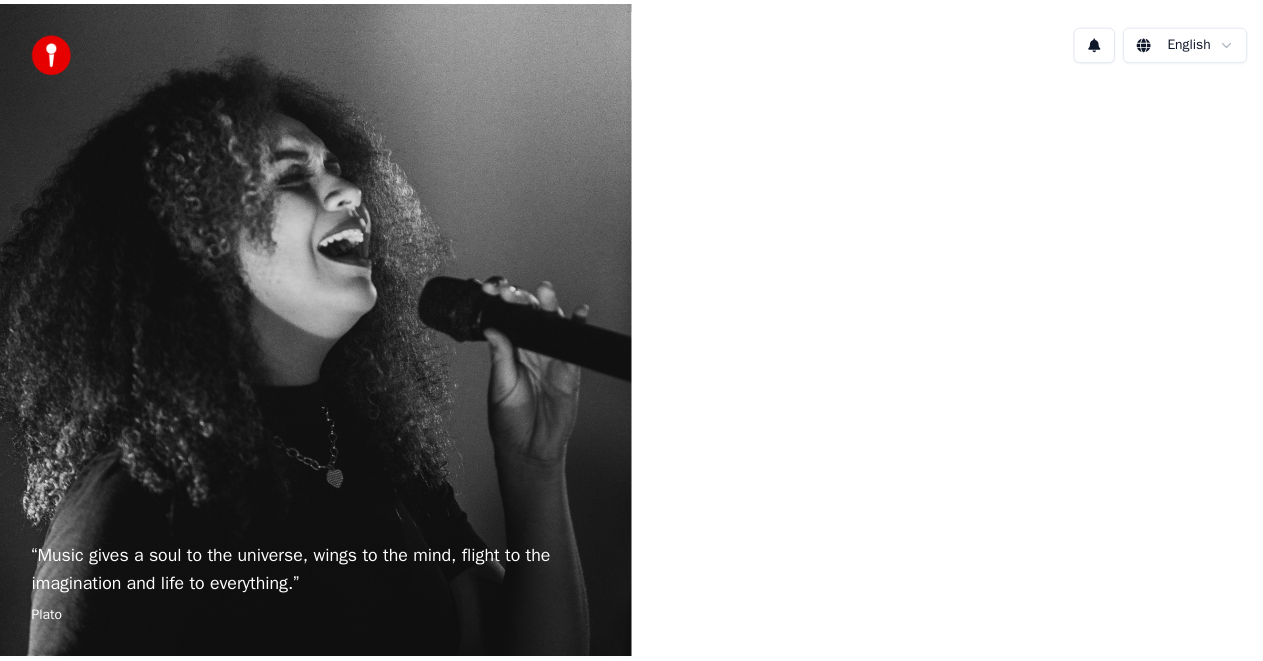 scroll, scrollTop: 0, scrollLeft: 0, axis: both 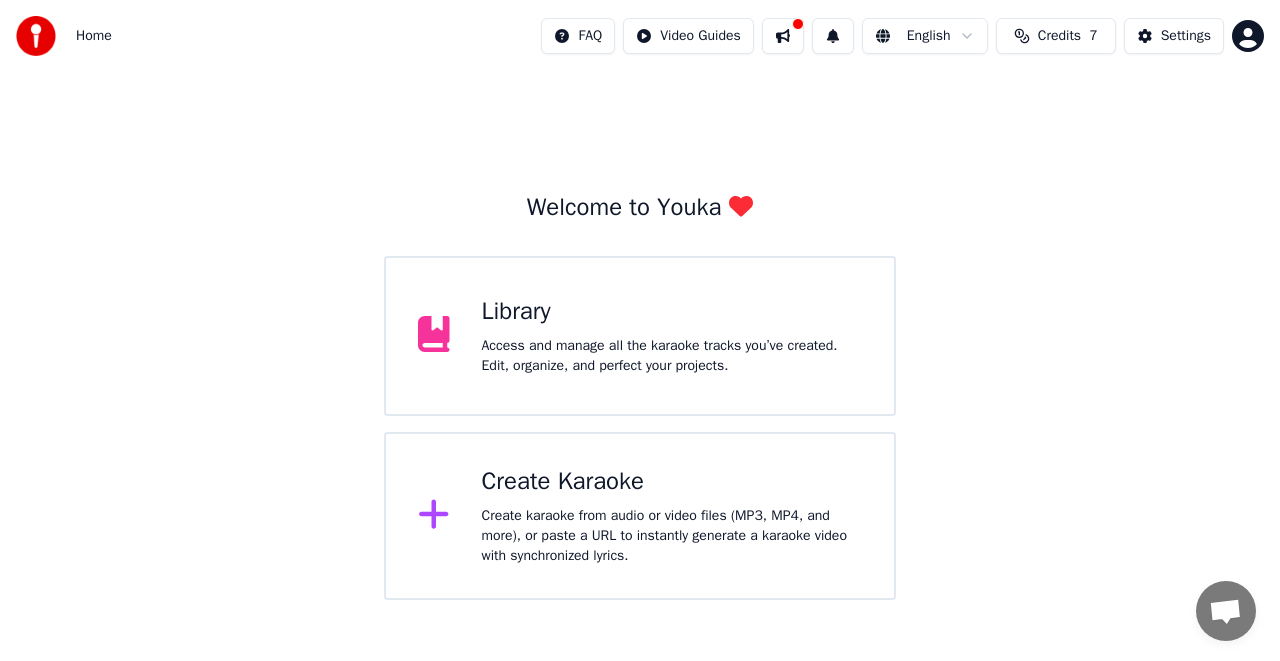 click at bounding box center (783, 36) 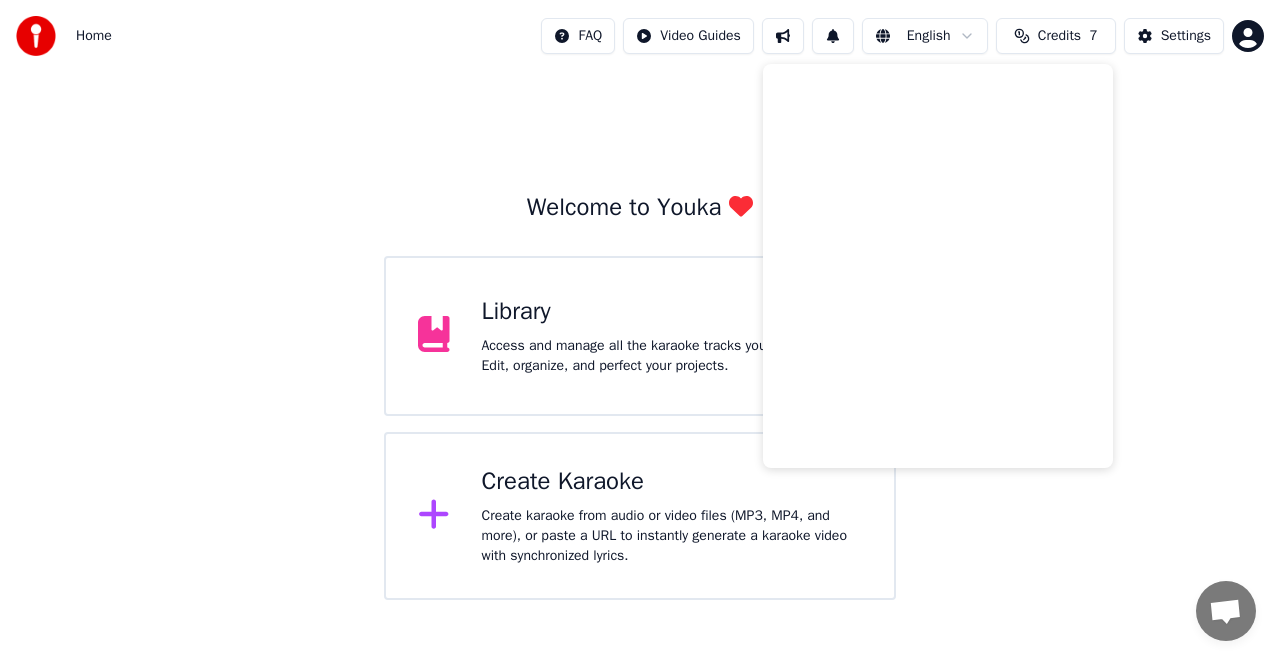 click on "Welcome to Youka Library Access and manage all the karaoke tracks you’ve created. Edit, organize, and perfect your projects. Create Karaoke Create karaoke from audio or video files (MP3, MP4, and more), or paste a URL to instantly generate a karaoke video with synchronized lyrics." at bounding box center [640, 336] 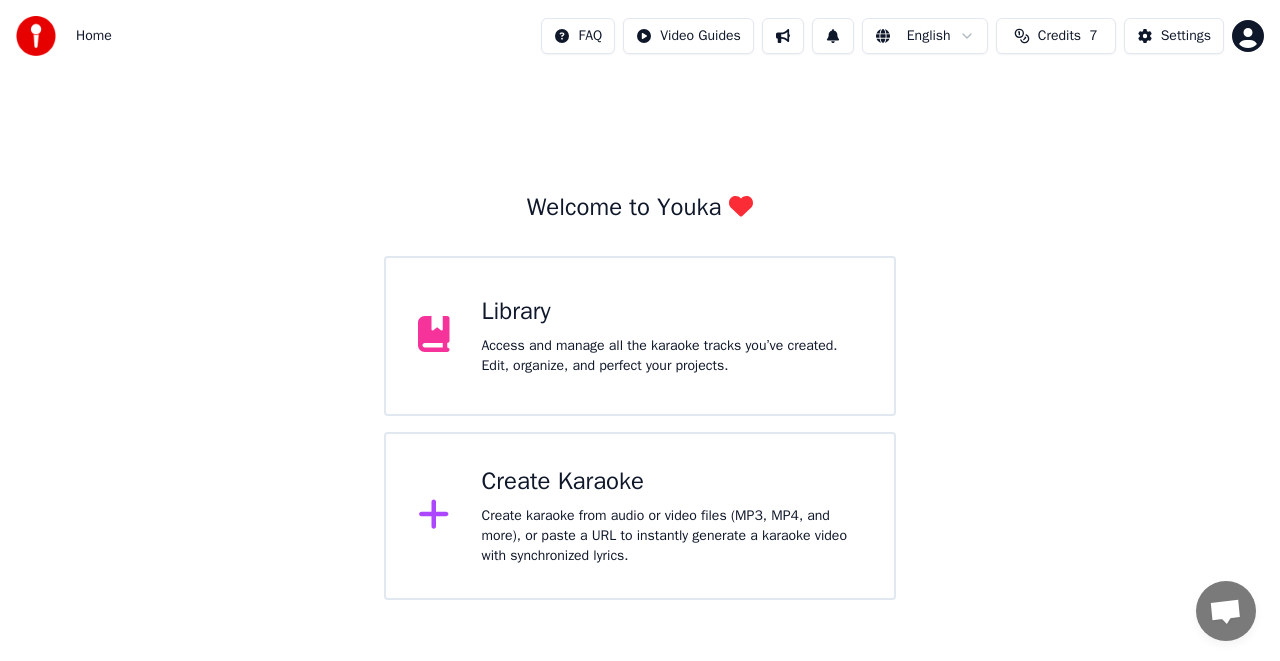 click on "Access and manage all the karaoke tracks you’ve created. Edit, organize, and perfect your projects." at bounding box center (672, 356) 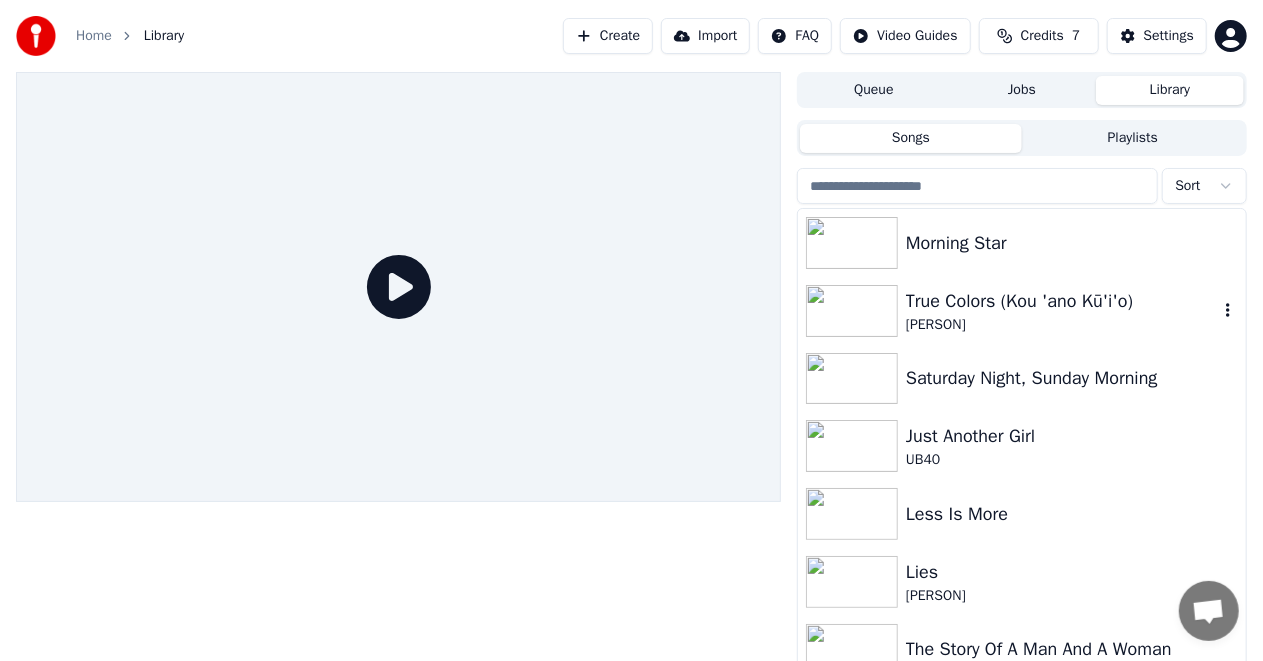 click at bounding box center (852, 311) 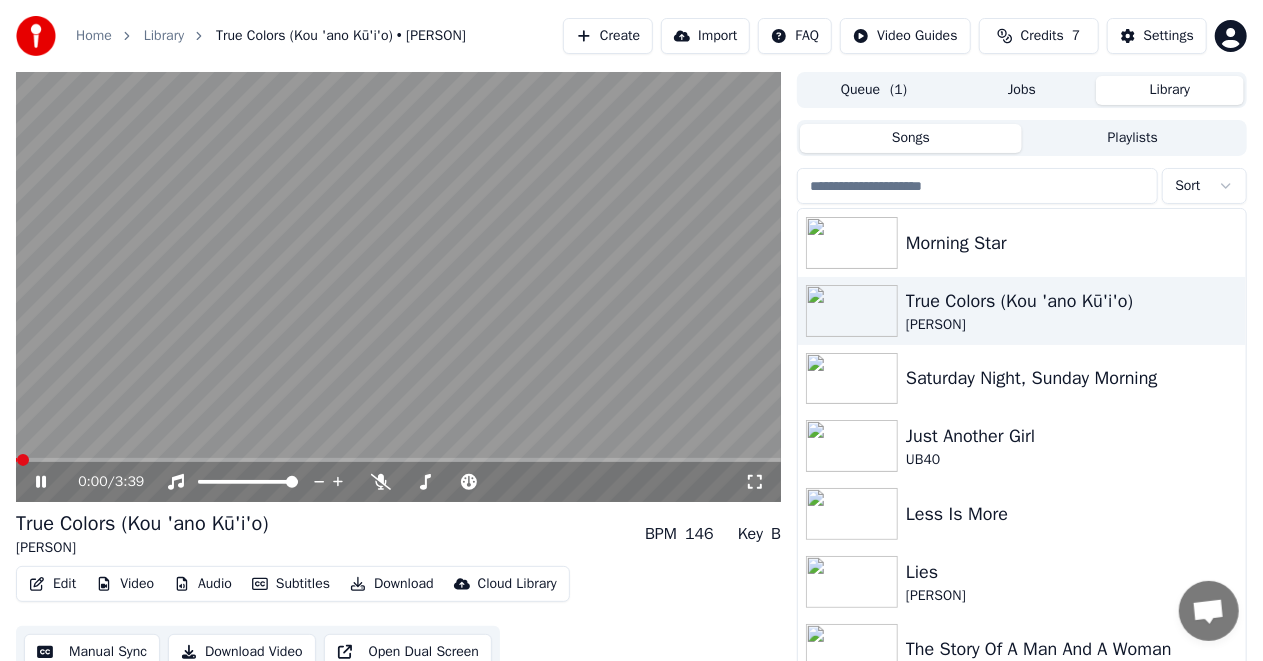 click 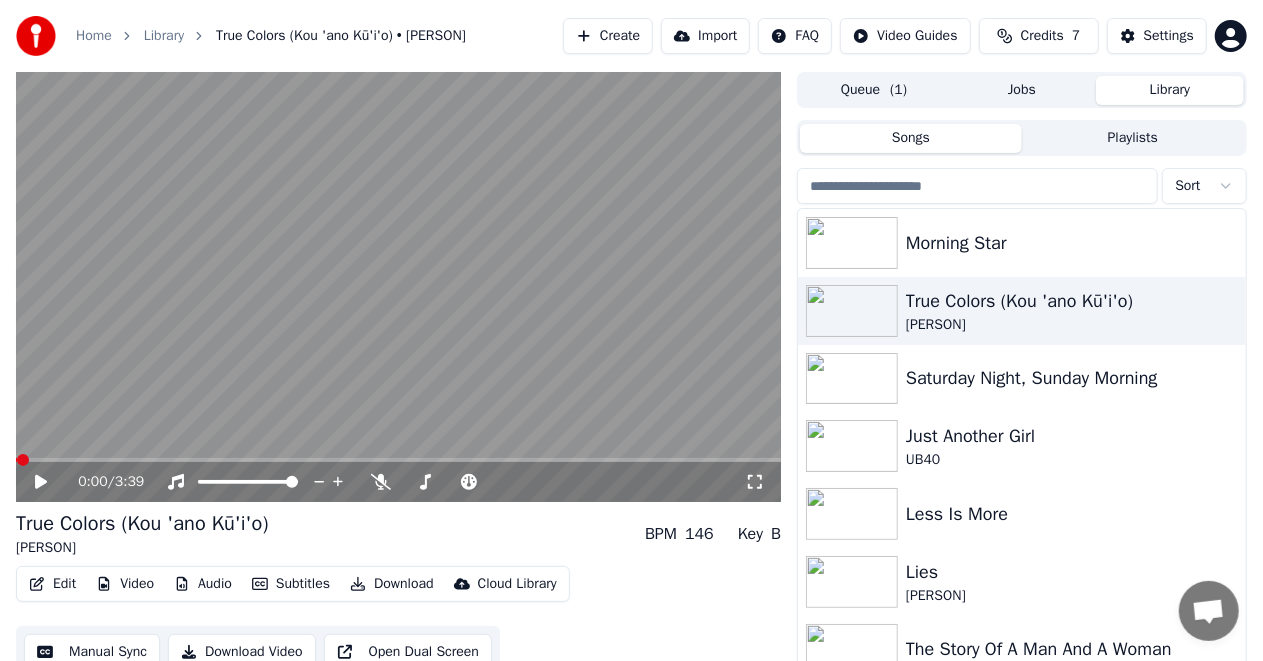 click 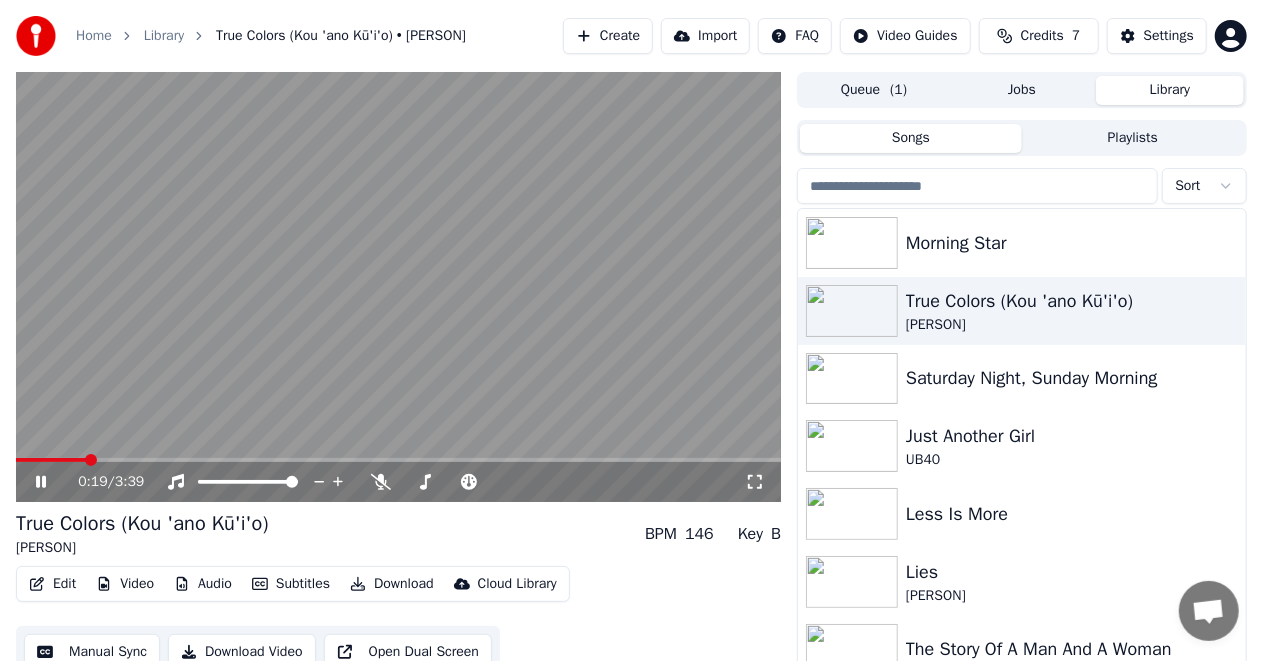 click at bounding box center [398, 287] 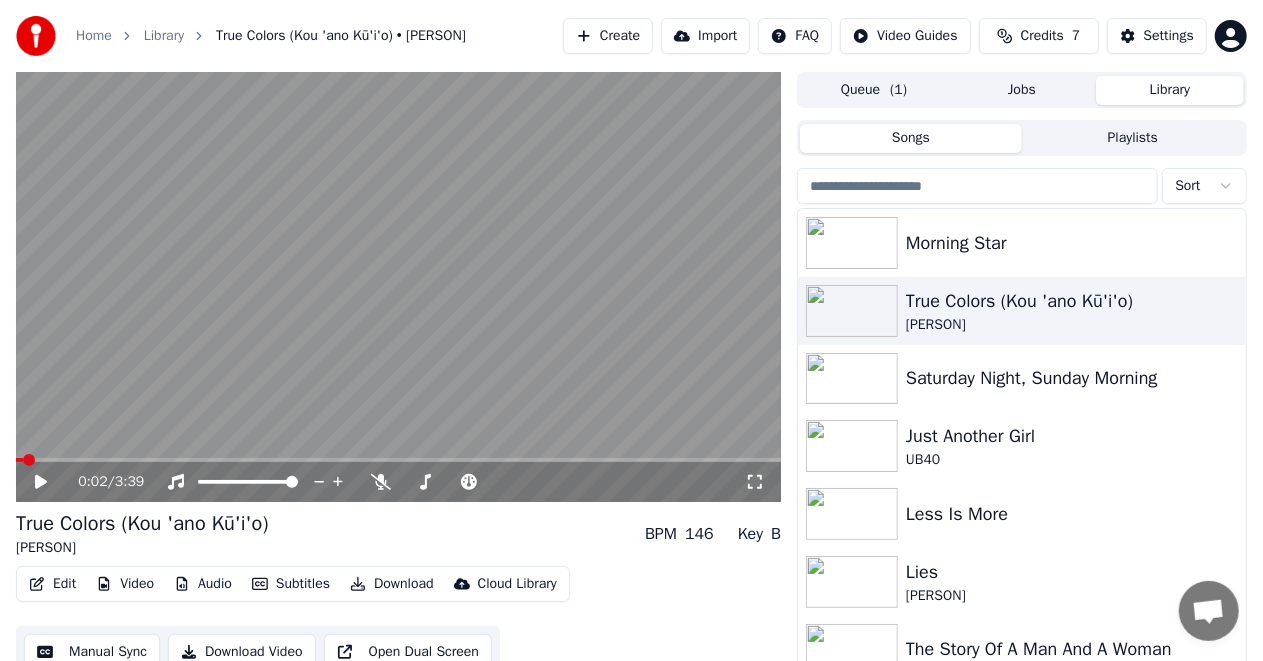 click at bounding box center [29, 460] 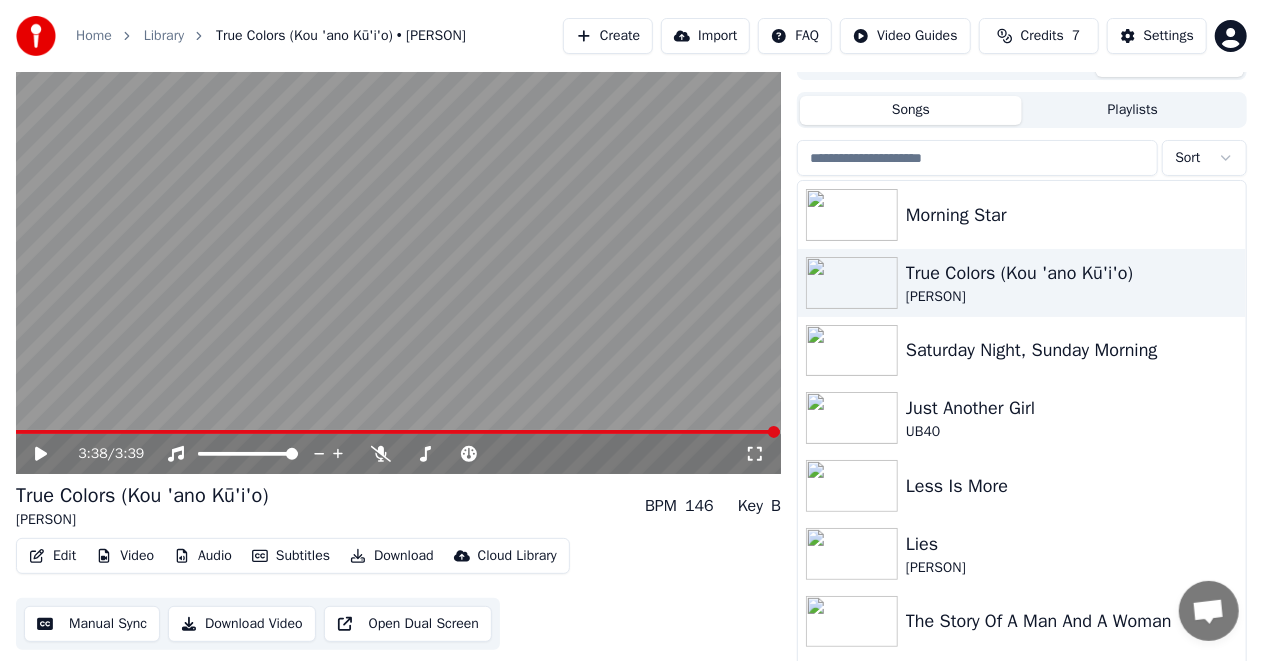 scroll, scrollTop: 42, scrollLeft: 0, axis: vertical 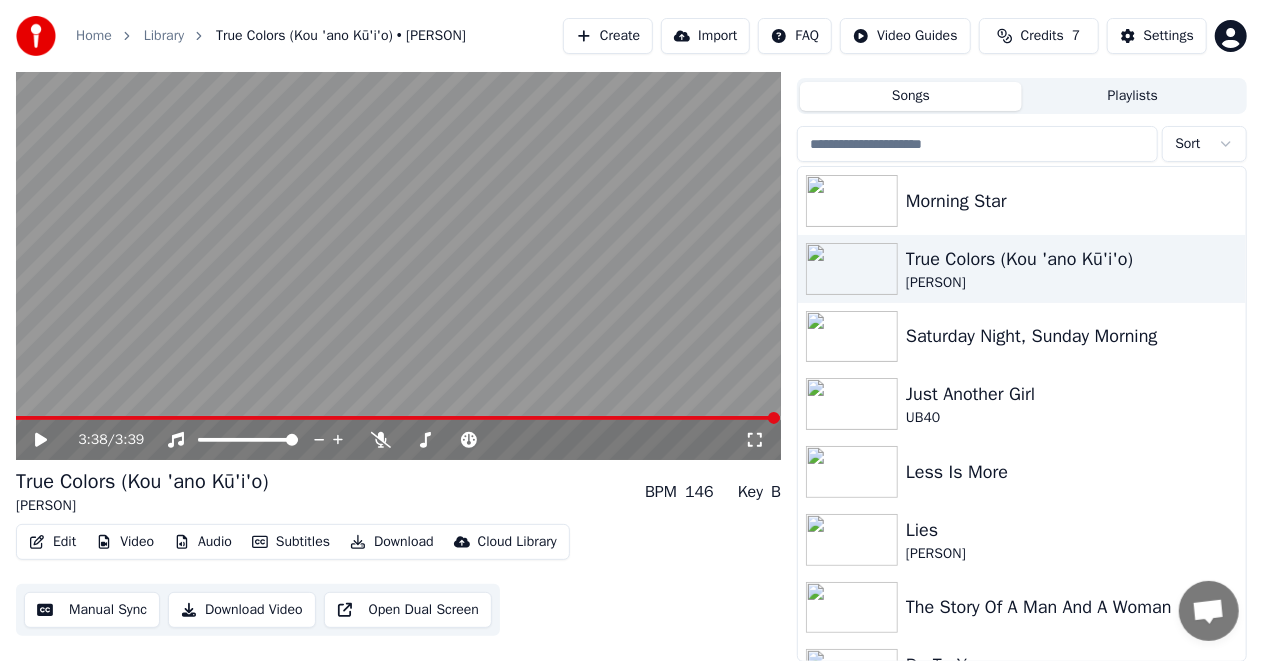 click on "Manual Sync" at bounding box center [92, 610] 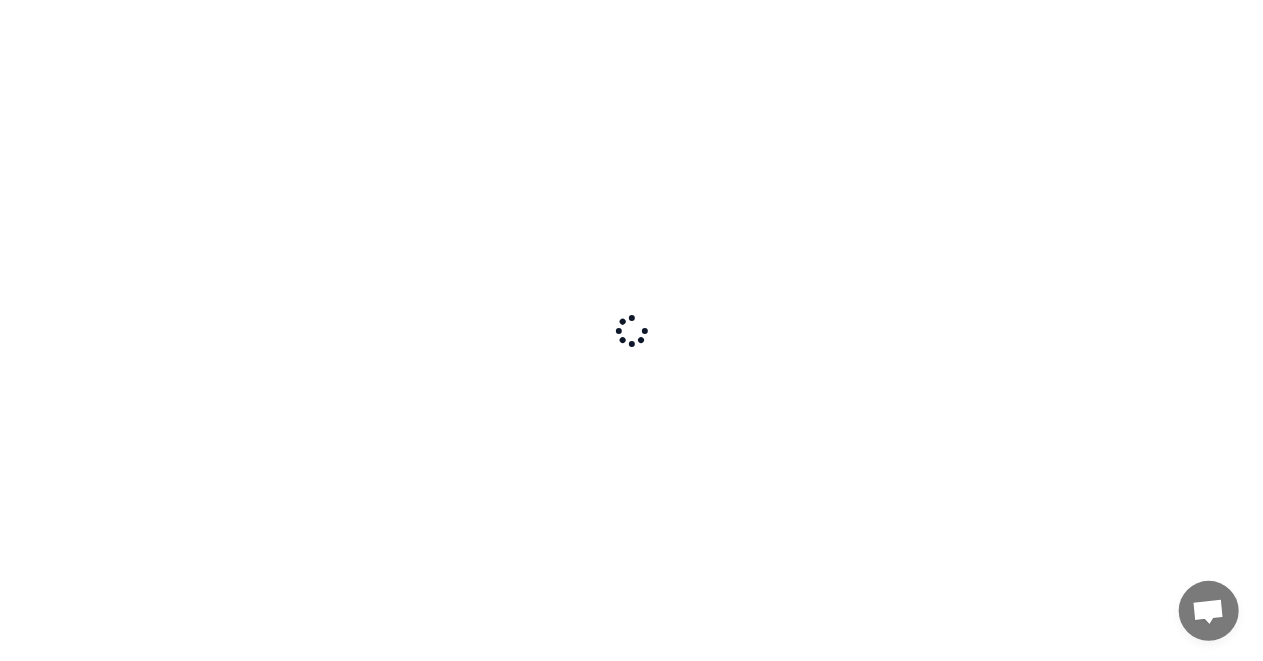scroll, scrollTop: 0, scrollLeft: 0, axis: both 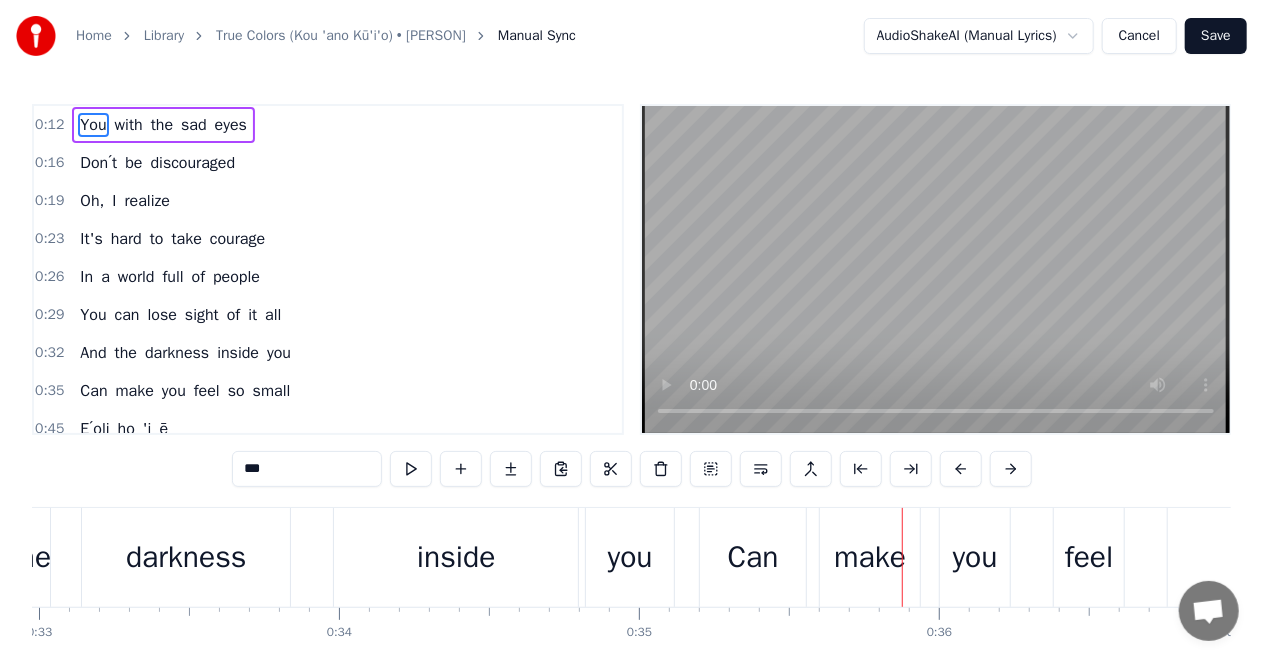 click on "inside" at bounding box center [456, 557] 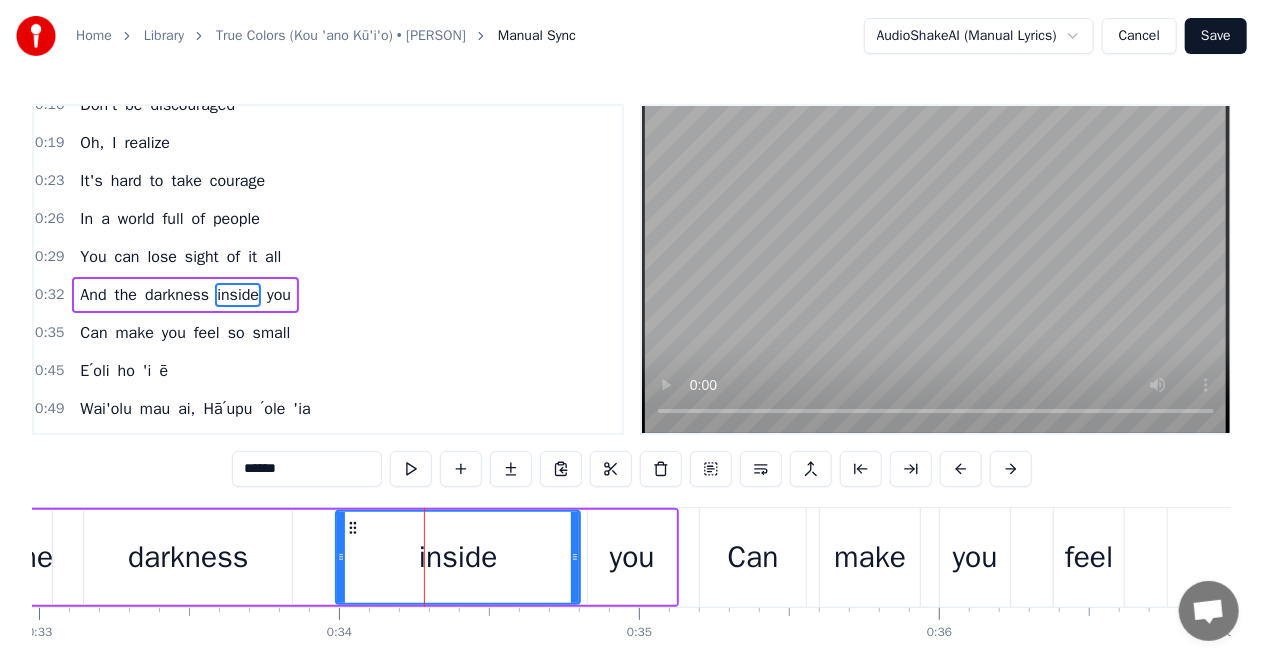 scroll, scrollTop: 79, scrollLeft: 0, axis: vertical 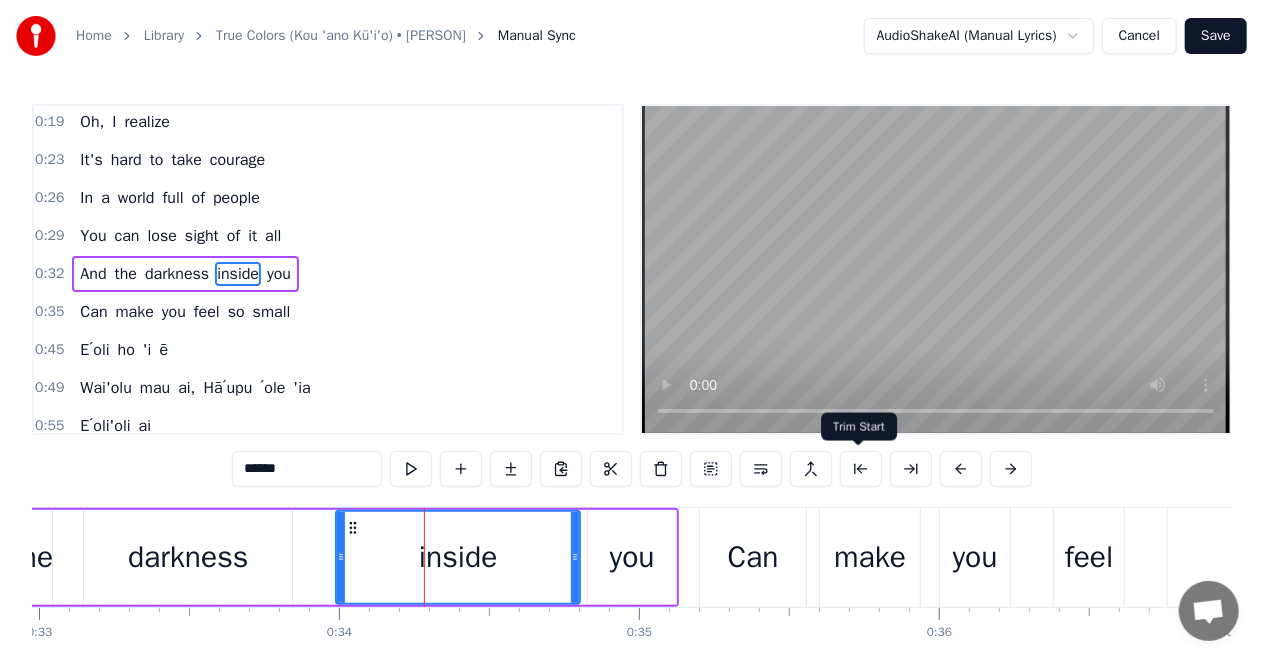 click at bounding box center [861, 469] 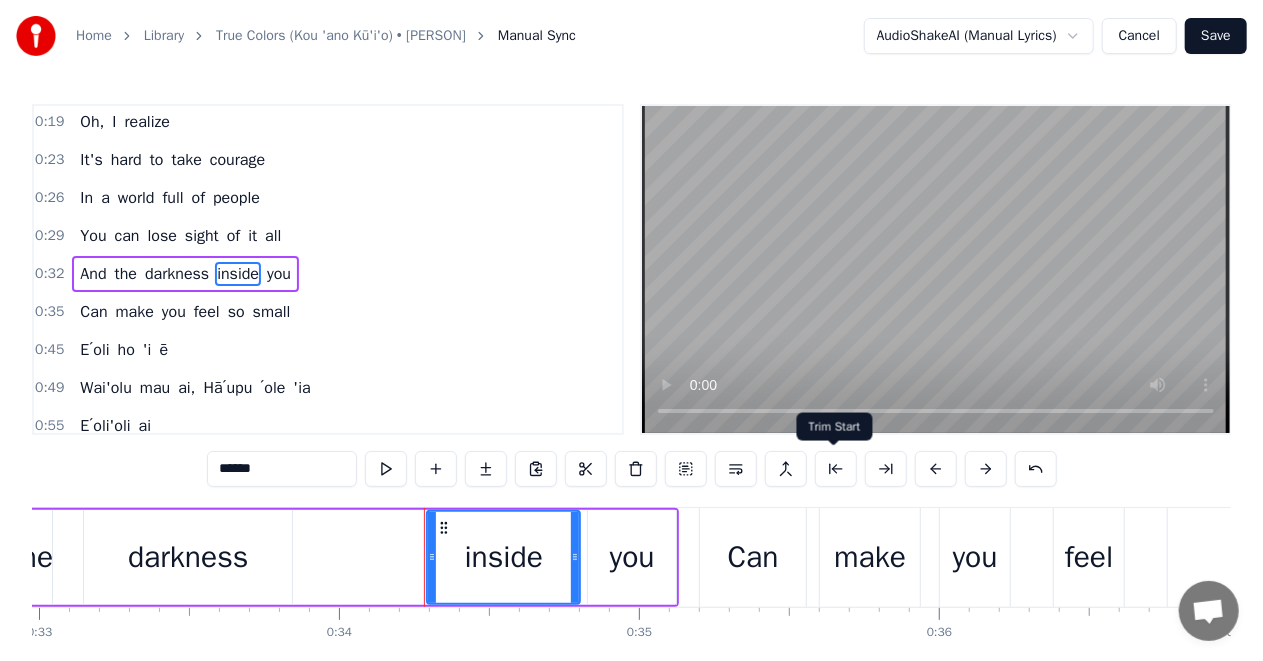 click at bounding box center (836, 469) 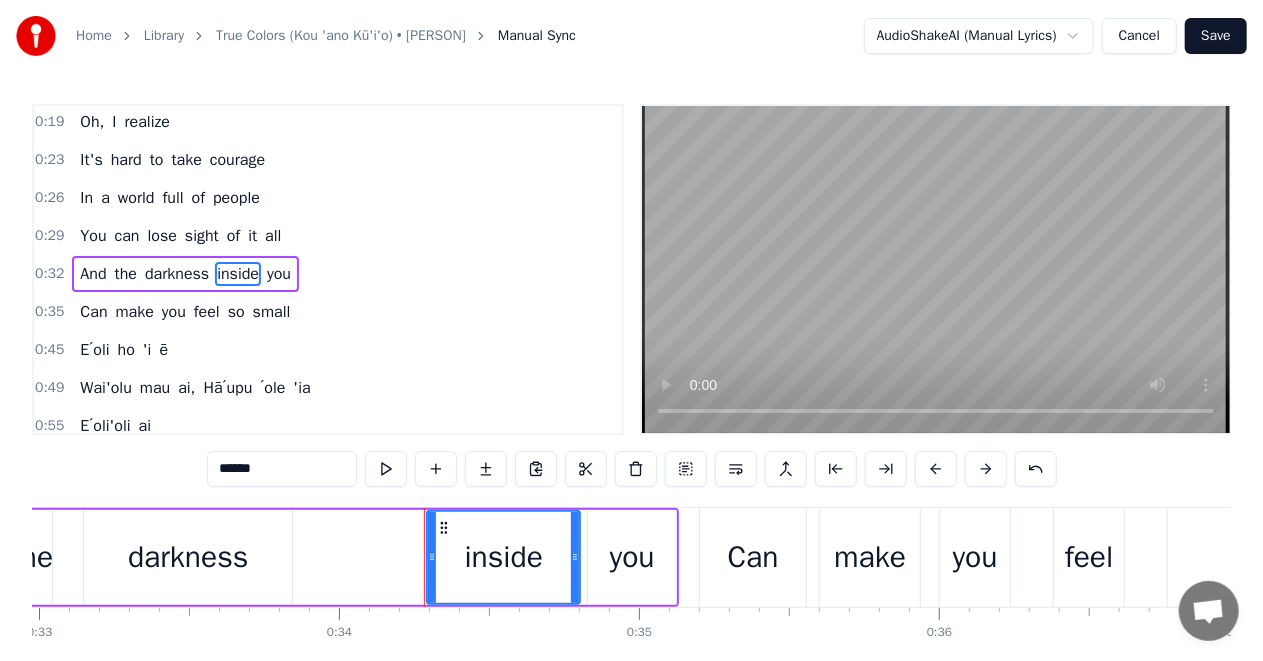 click at bounding box center (836, 469) 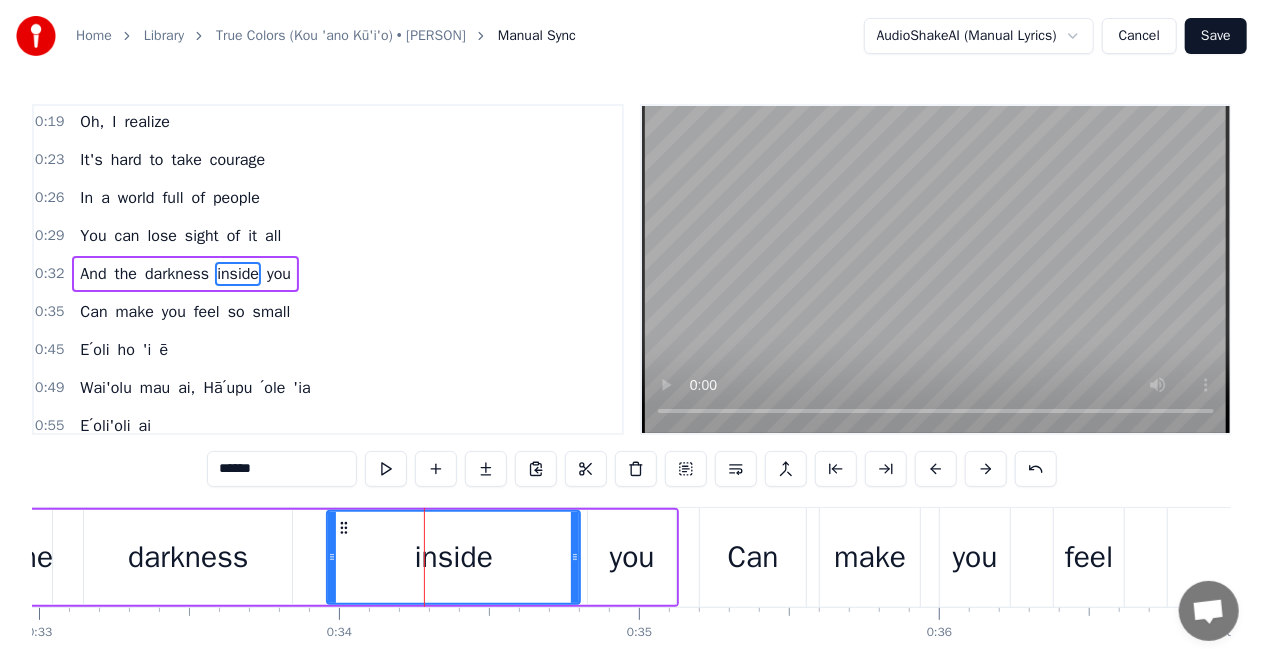 drag, startPoint x: 430, startPoint y: 561, endPoint x: 329, endPoint y: 563, distance: 101.0198 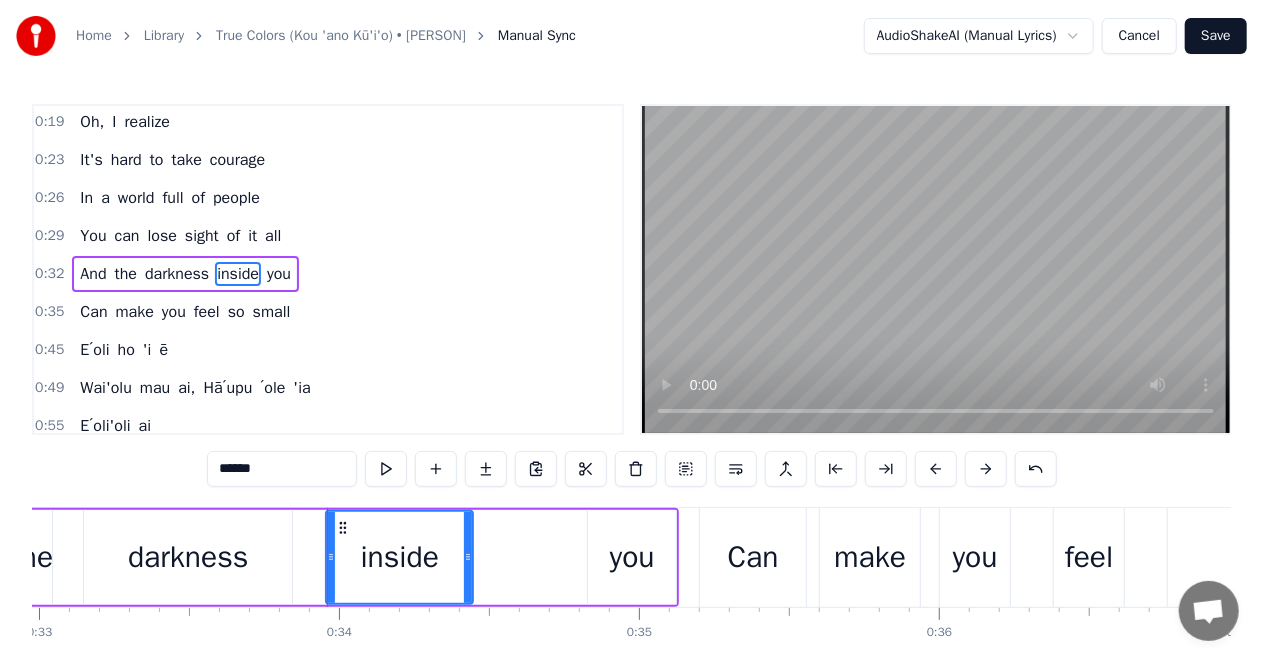 drag, startPoint x: 574, startPoint y: 554, endPoint x: 467, endPoint y: 559, distance: 107.11676 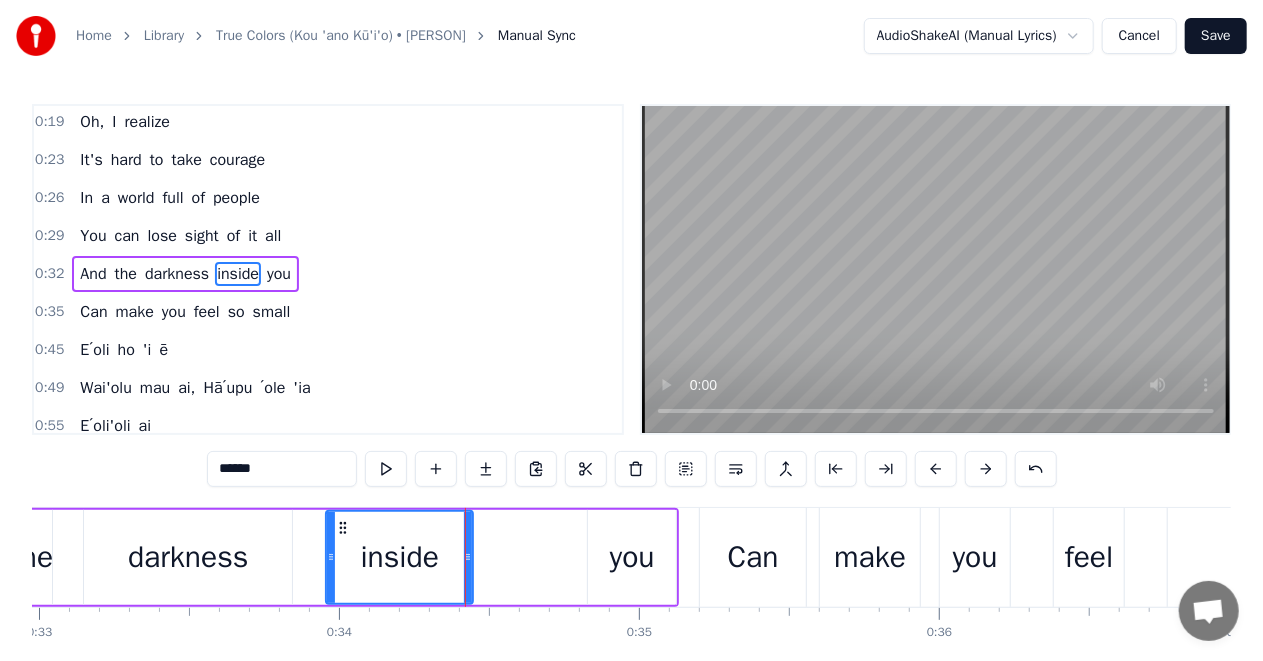 click on "you" at bounding box center [632, 557] 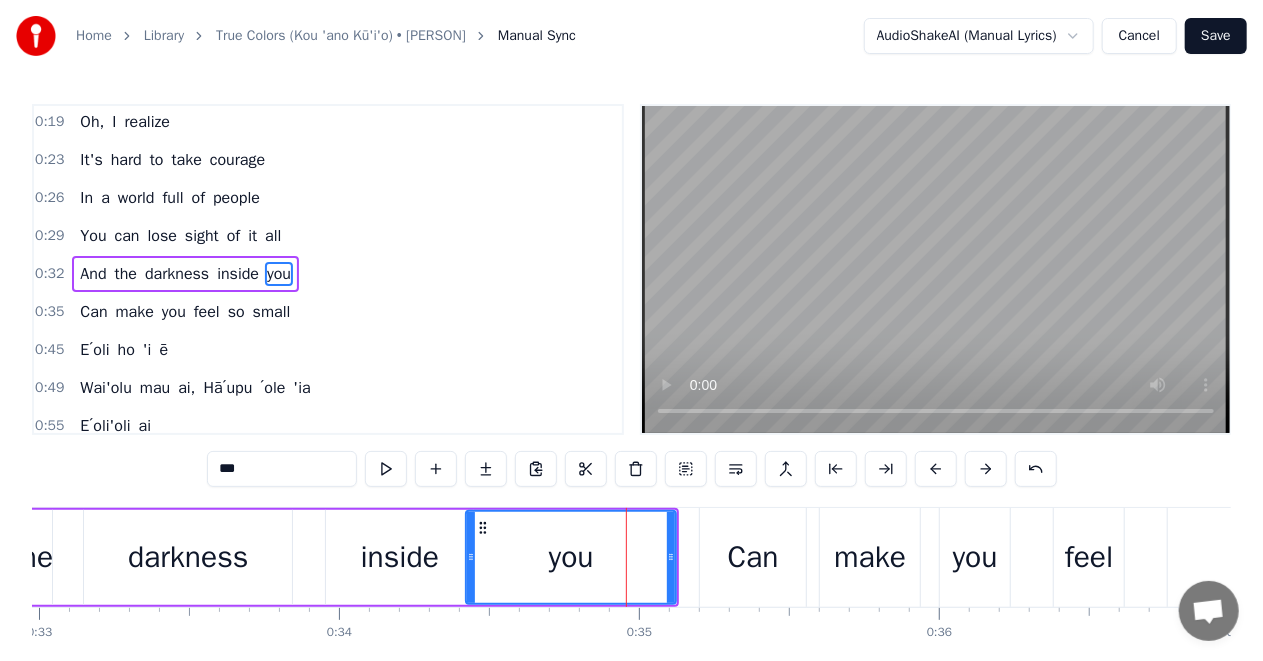 drag, startPoint x: 590, startPoint y: 557, endPoint x: 468, endPoint y: 562, distance: 122.10242 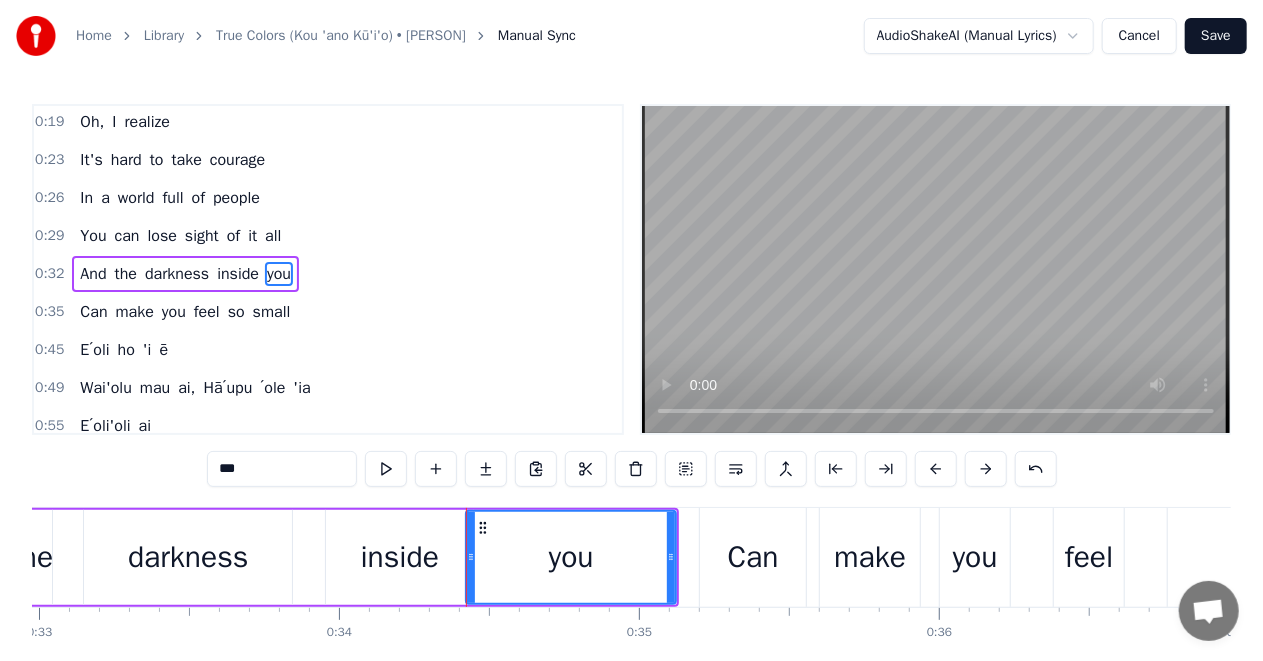 click on "you" at bounding box center [571, 557] 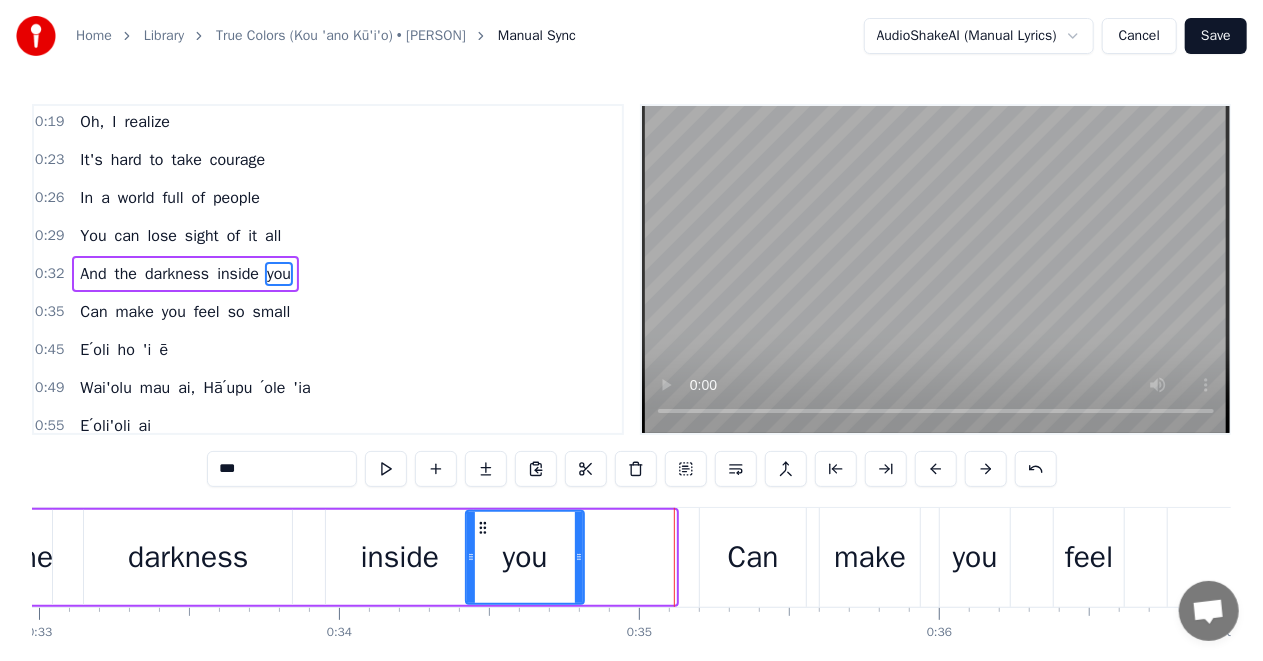 drag, startPoint x: 670, startPoint y: 556, endPoint x: 578, endPoint y: 566, distance: 92.541885 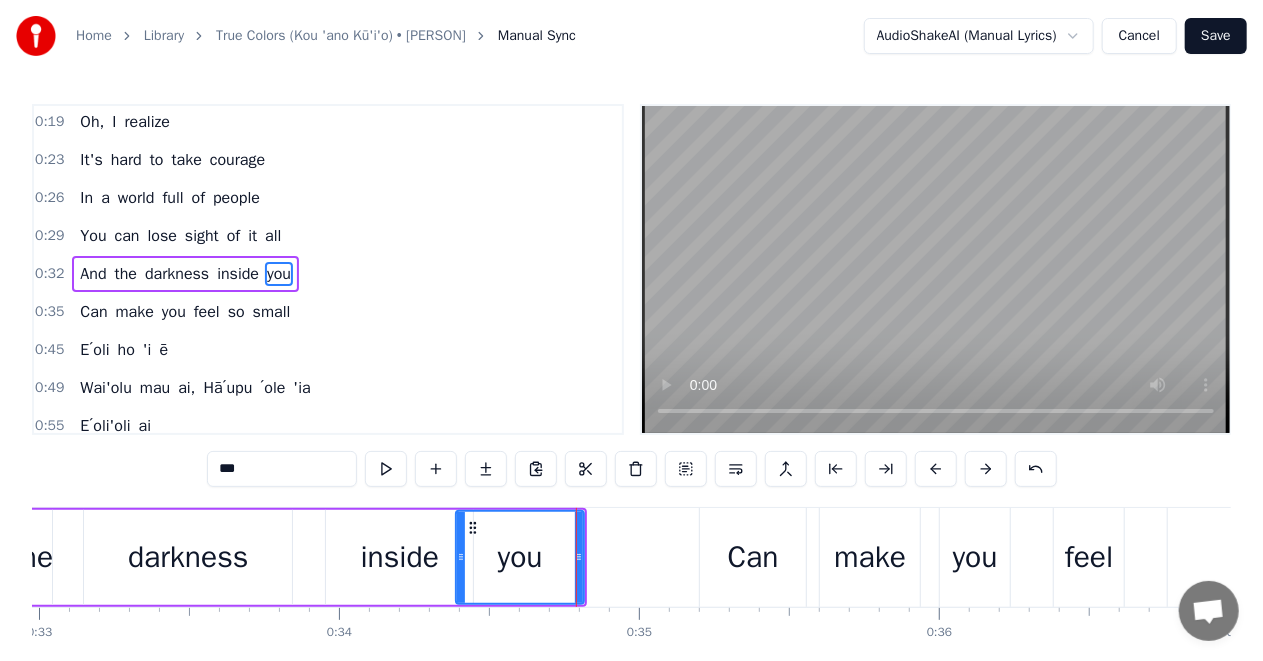 click 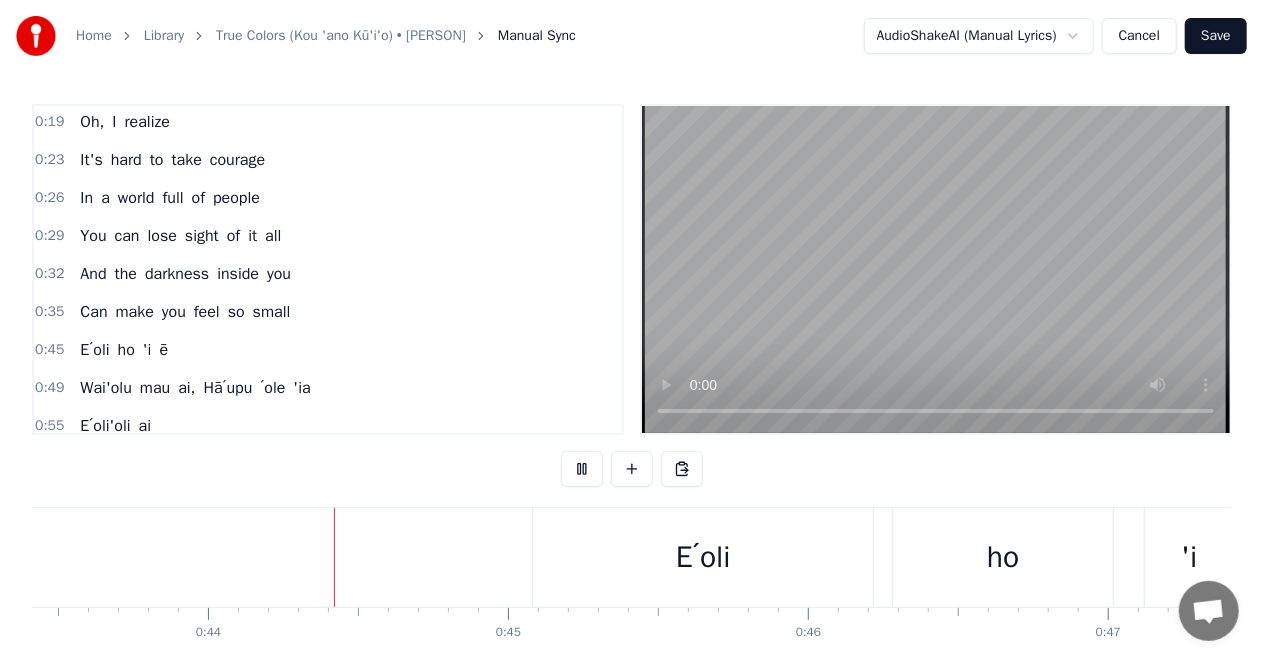 scroll, scrollTop: 0, scrollLeft: 13026, axis: horizontal 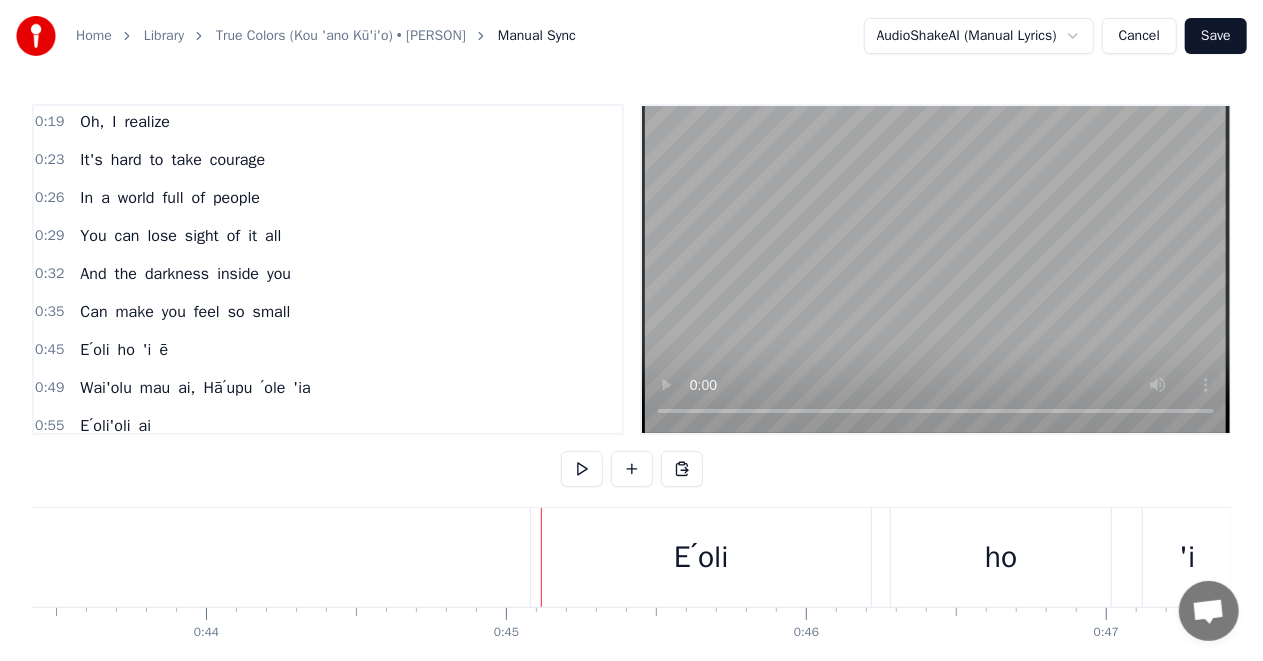 click on "E′oli" at bounding box center (701, 557) 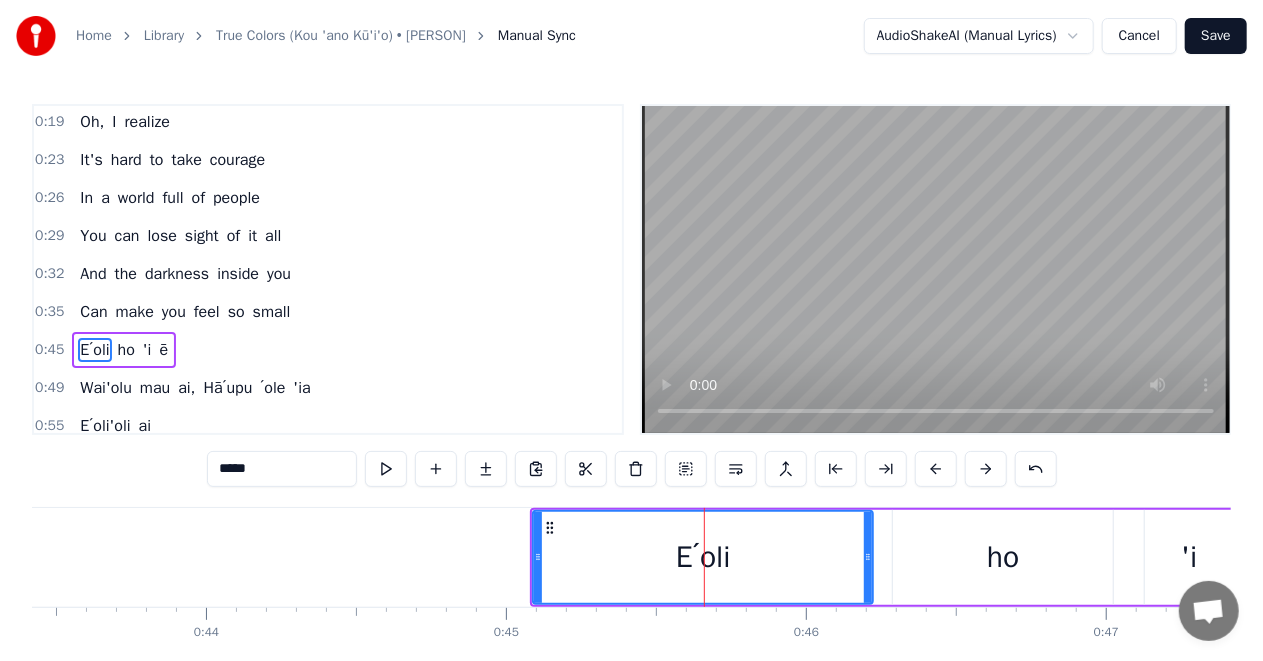 scroll, scrollTop: 154, scrollLeft: 0, axis: vertical 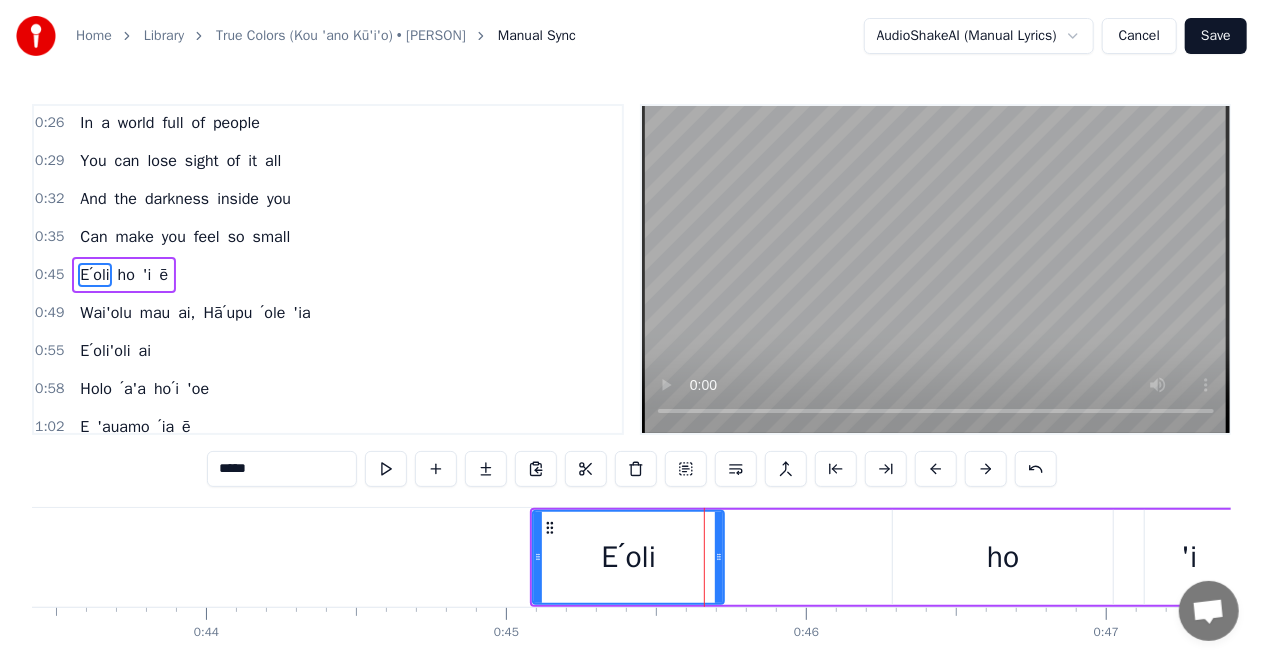 drag, startPoint x: 866, startPoint y: 553, endPoint x: 717, endPoint y: 571, distance: 150.08331 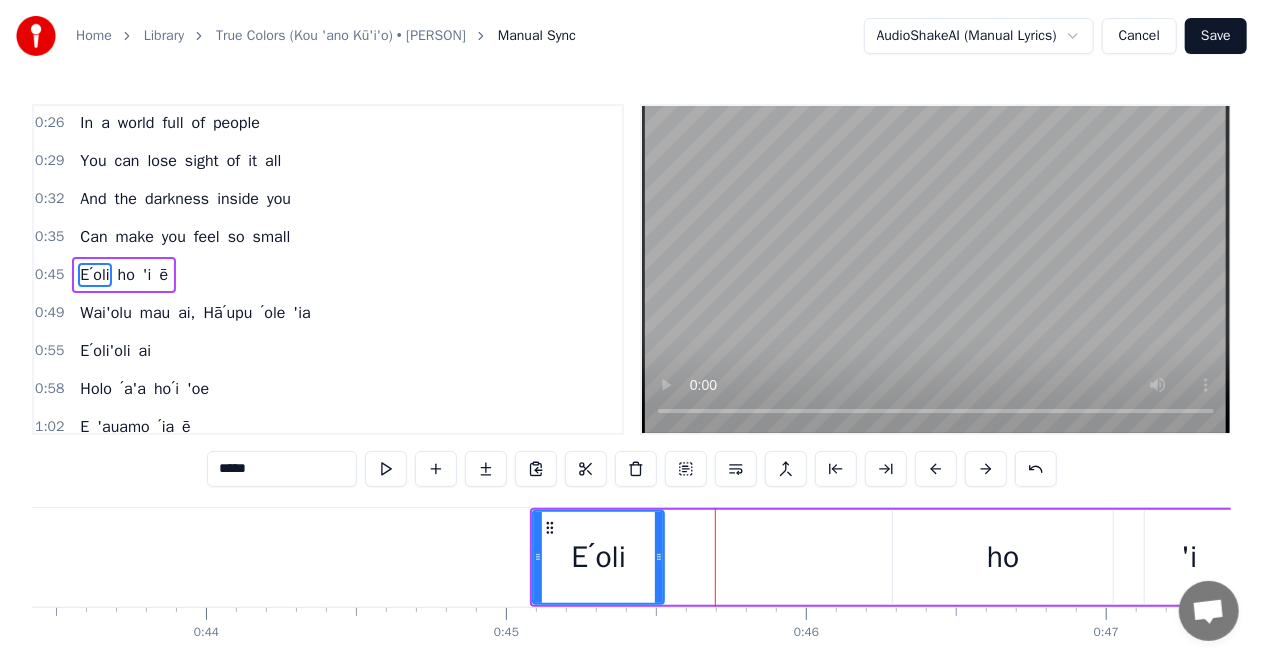 drag, startPoint x: 719, startPoint y: 554, endPoint x: 659, endPoint y: 560, distance: 60.299255 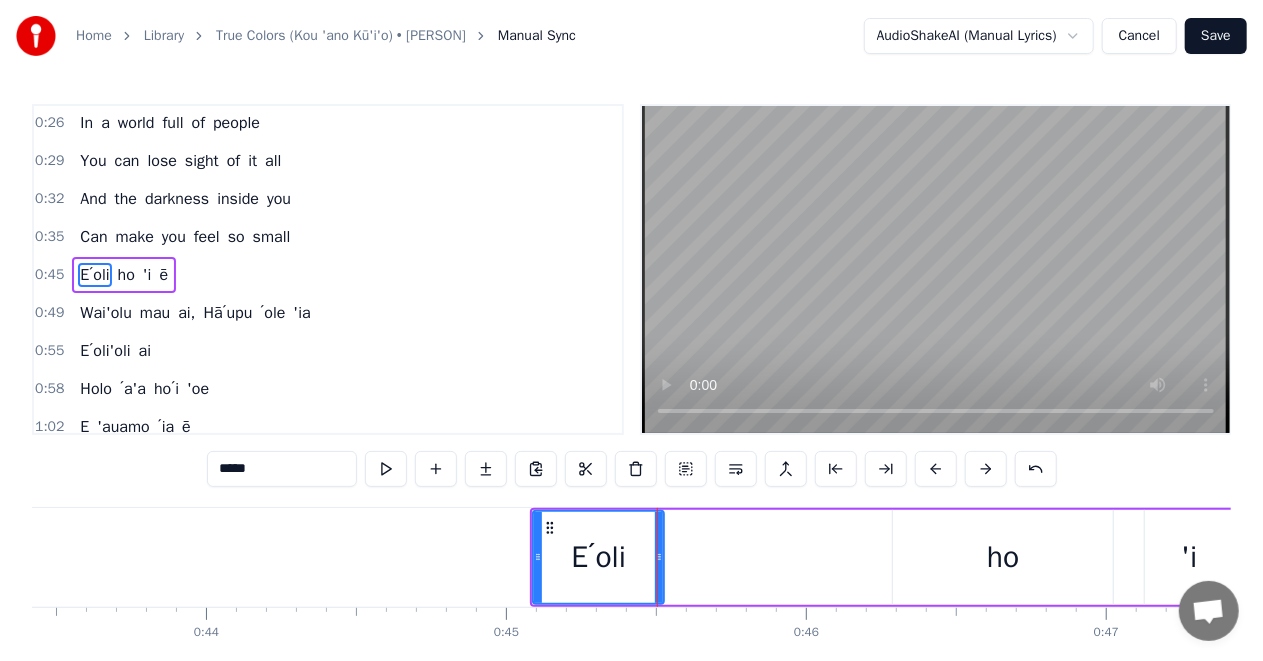 click on "ho" at bounding box center (1003, 557) 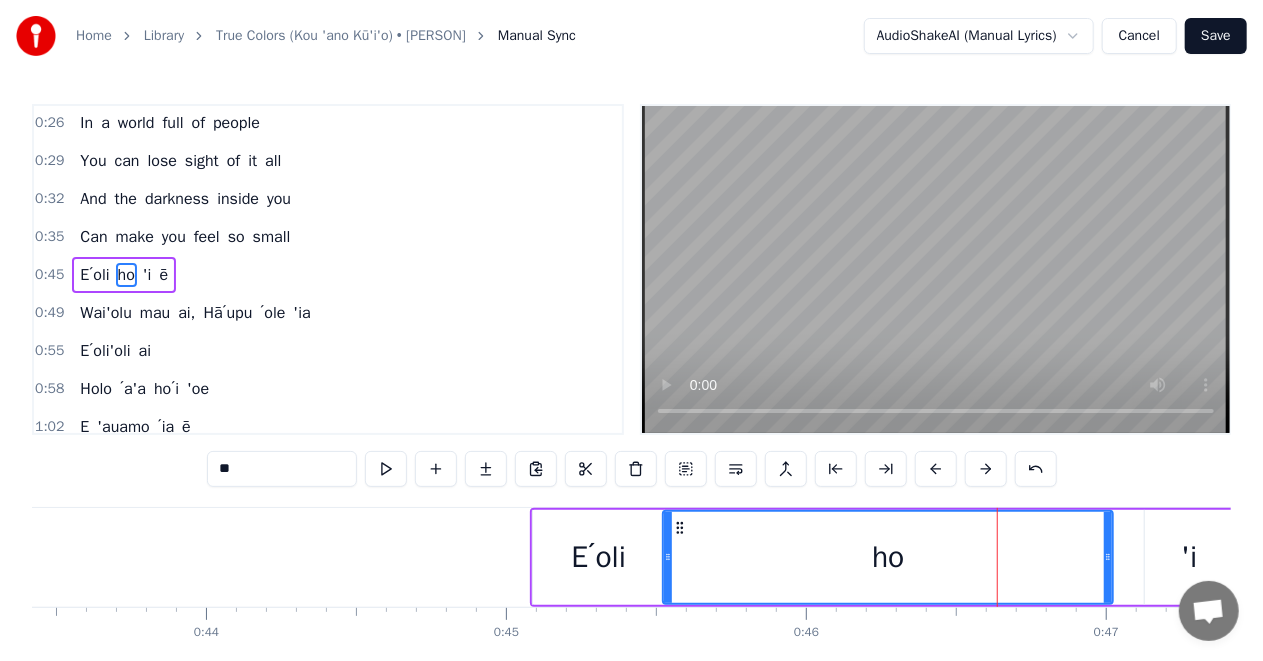 drag, startPoint x: 895, startPoint y: 558, endPoint x: 665, endPoint y: 567, distance: 230.17603 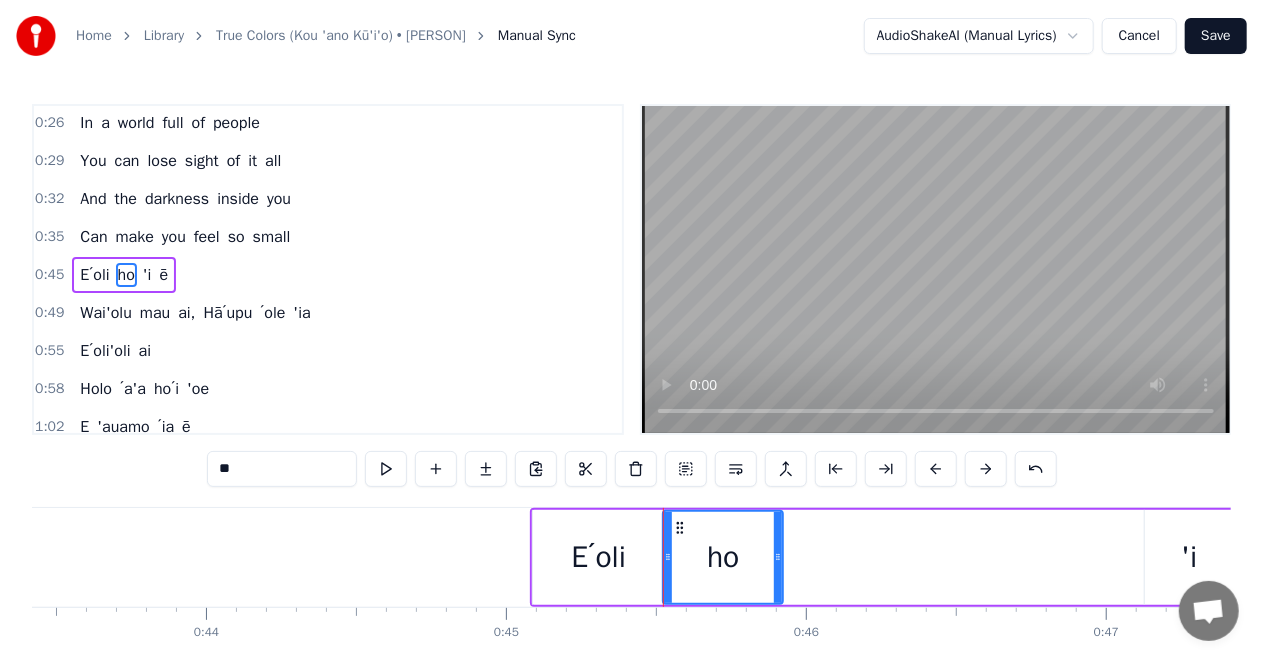 drag, startPoint x: 1105, startPoint y: 552, endPoint x: 774, endPoint y: 580, distance: 332.1822 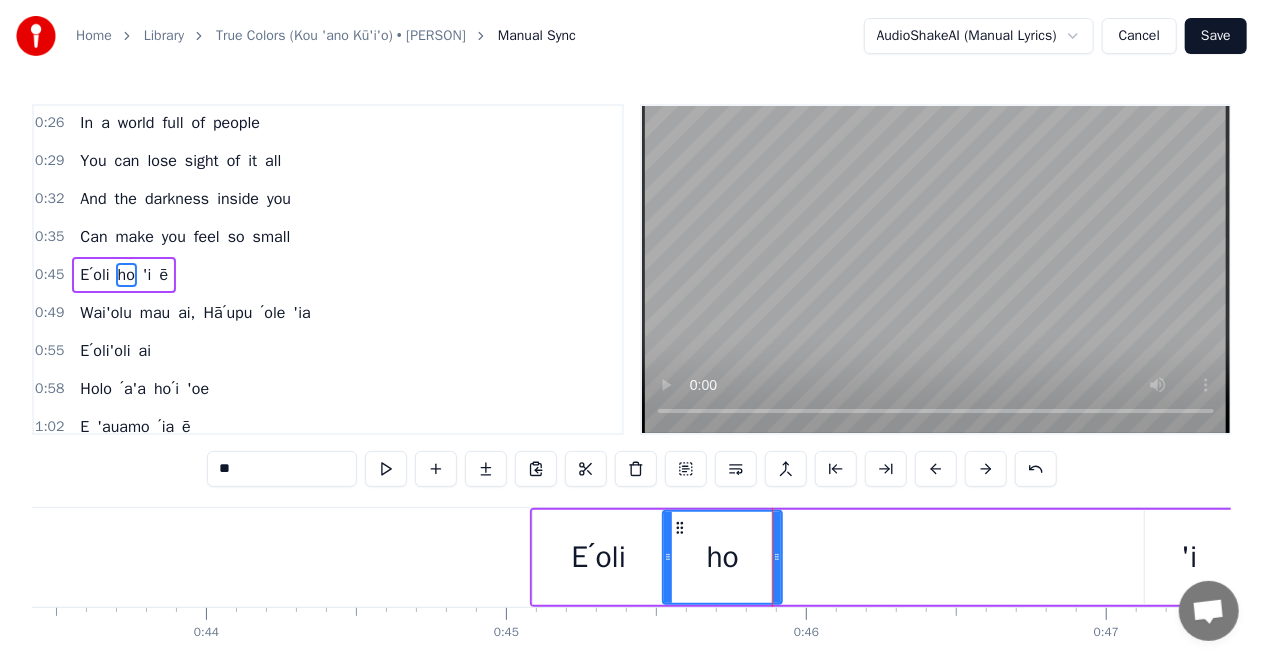 click on "'i" at bounding box center (1189, 557) 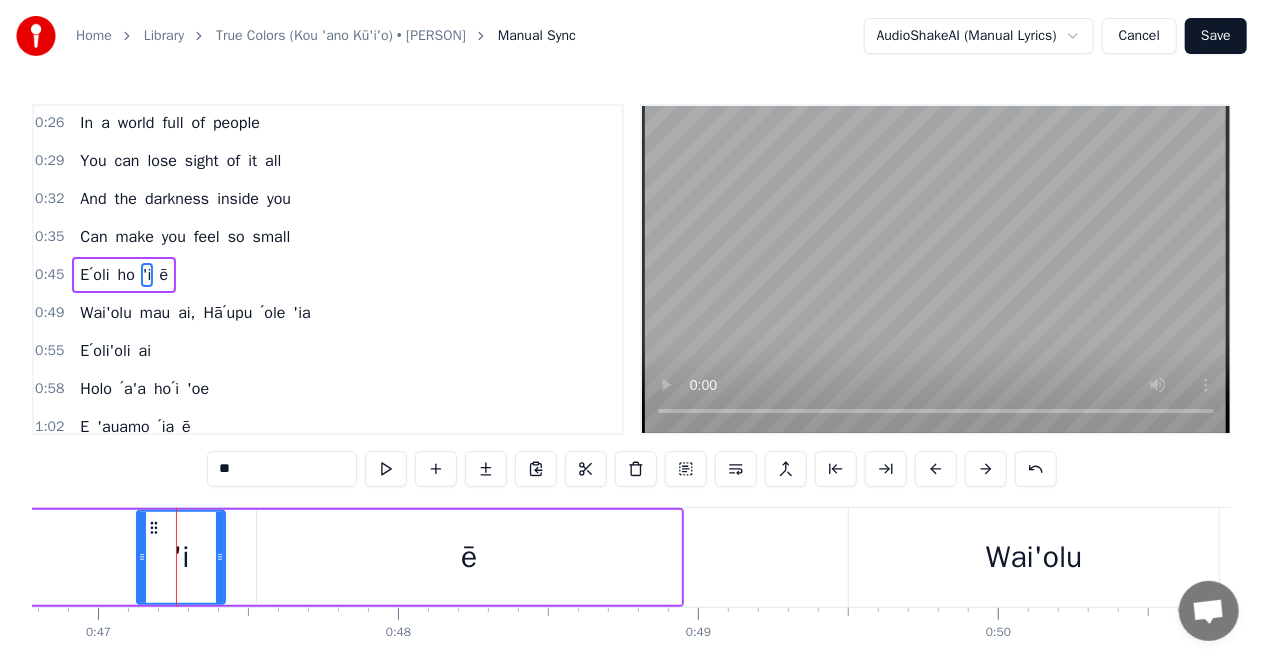 scroll, scrollTop: 0, scrollLeft: 14078, axis: horizontal 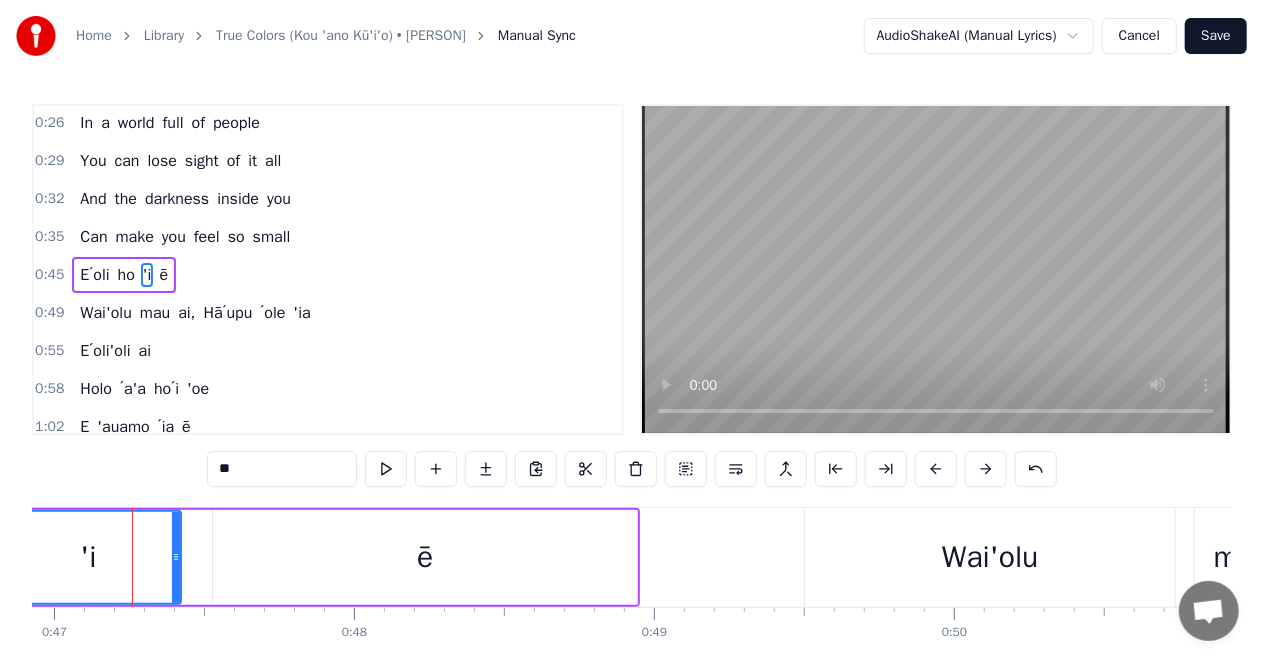 drag, startPoint x: 98, startPoint y: 561, endPoint x: 0, endPoint y: 580, distance: 99.824844 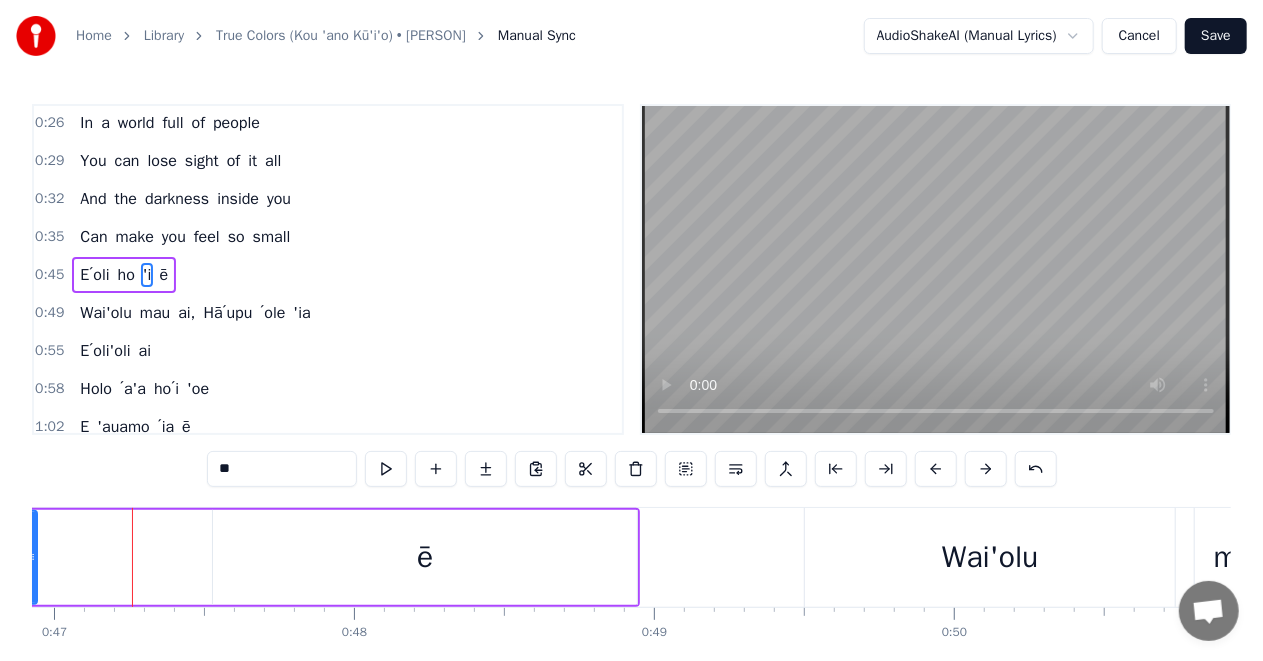 drag, startPoint x: 178, startPoint y: 558, endPoint x: 34, endPoint y: 572, distance: 144.67896 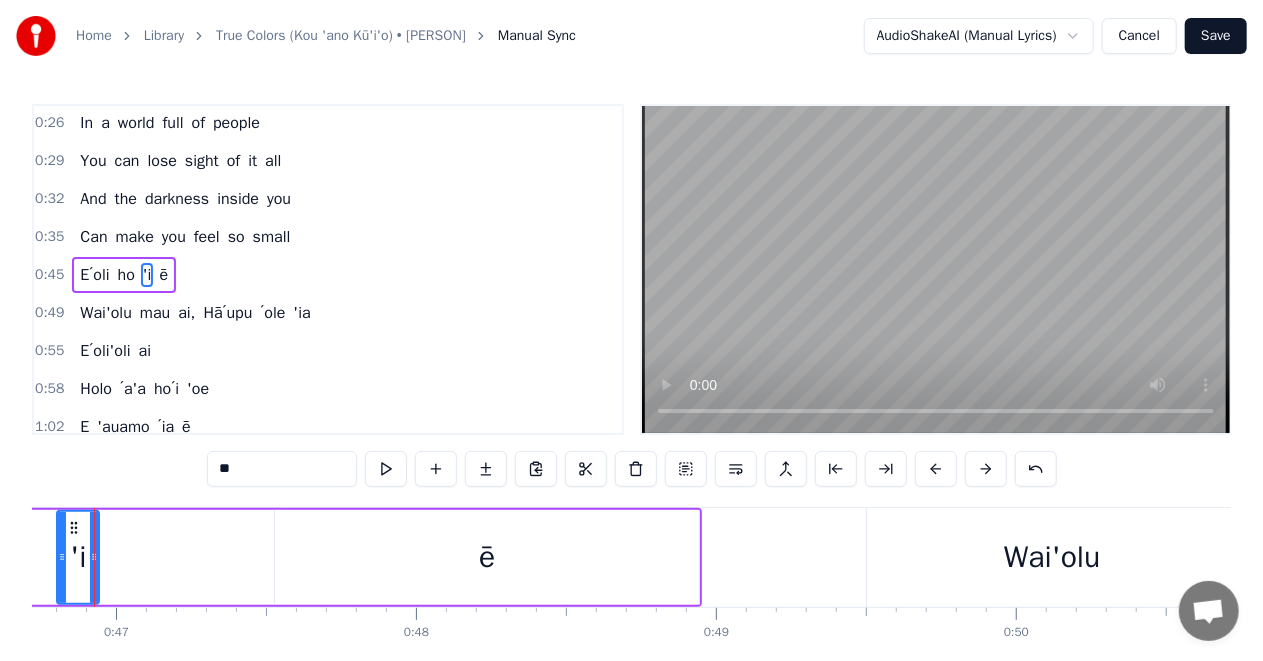 click on "ē" at bounding box center [487, 557] 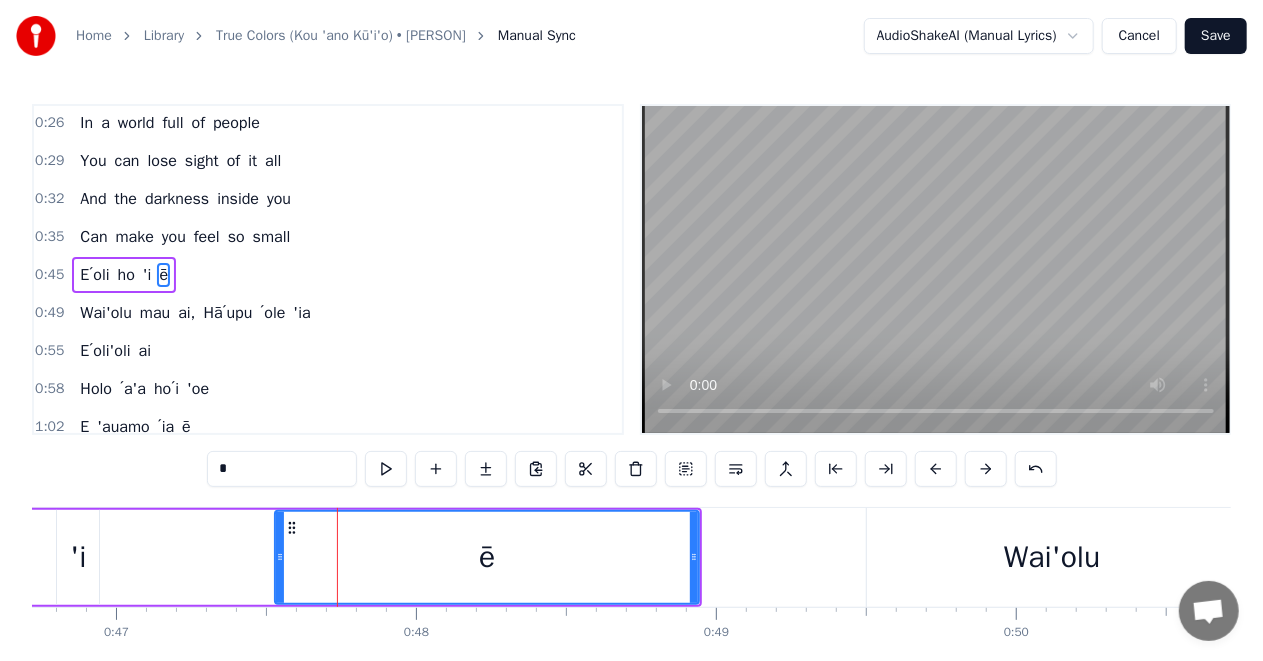 scroll, scrollTop: 0, scrollLeft: 13978, axis: horizontal 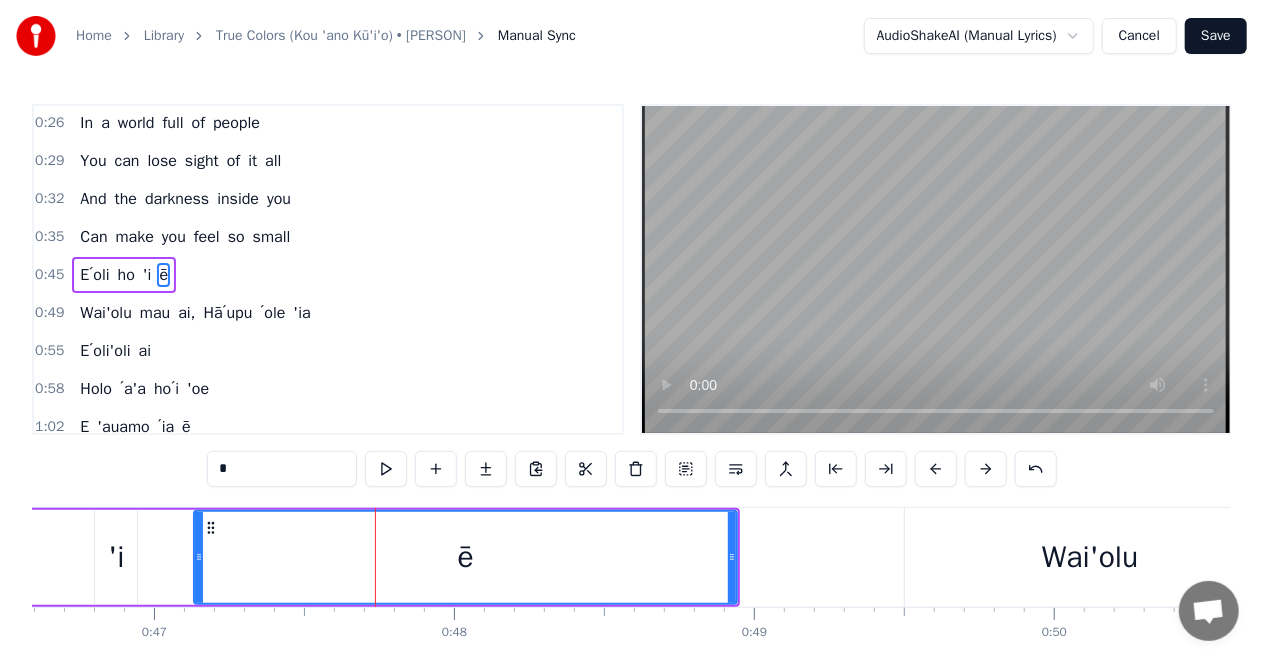 drag, startPoint x: 320, startPoint y: 562, endPoint x: 201, endPoint y: 564, distance: 119.01681 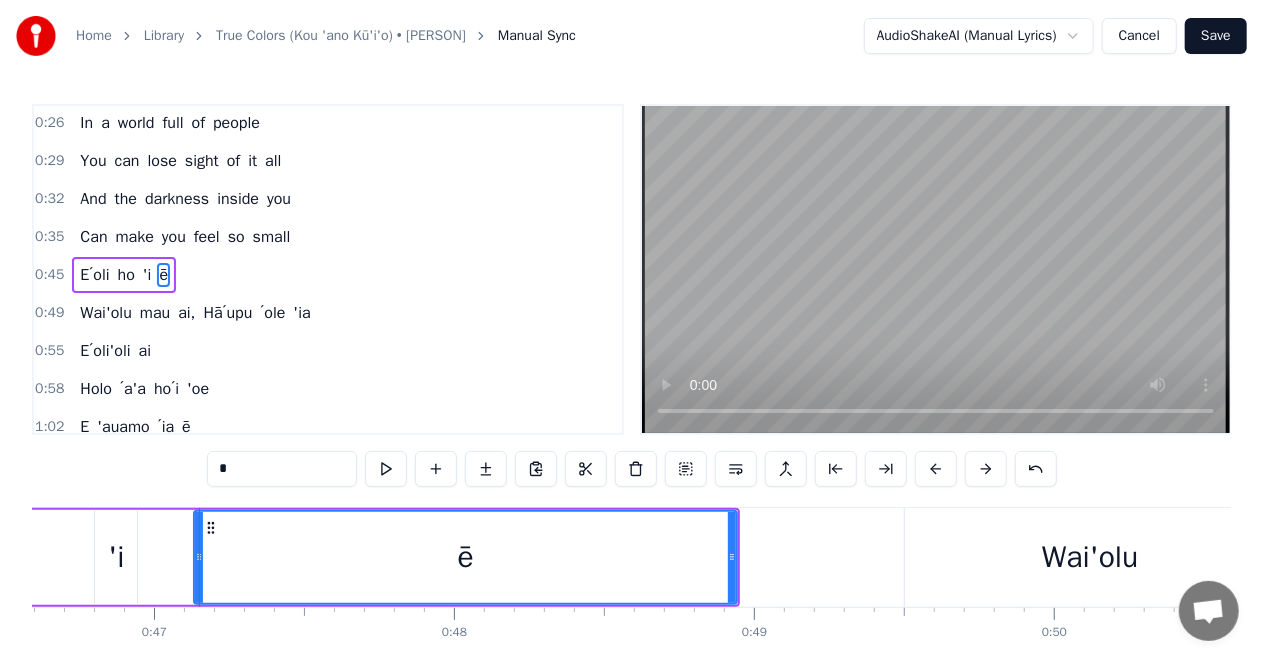 drag, startPoint x: 738, startPoint y: 553, endPoint x: 588, endPoint y: 565, distance: 150.47923 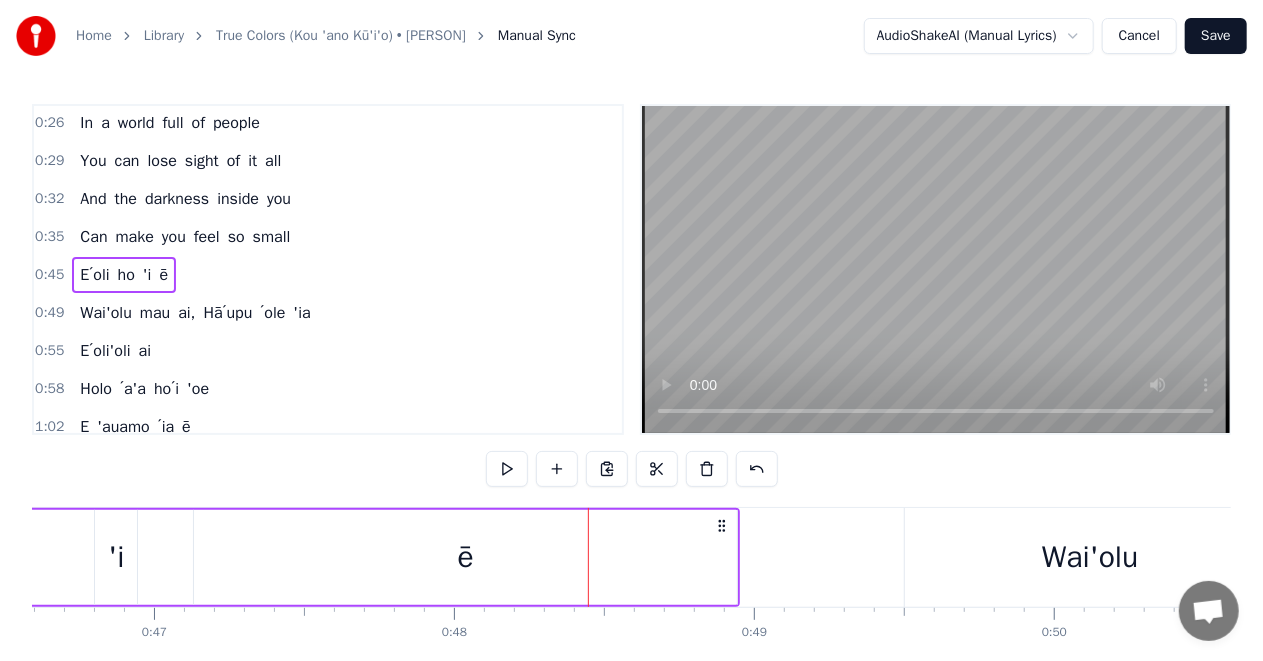 click on "ē" at bounding box center (465, 557) 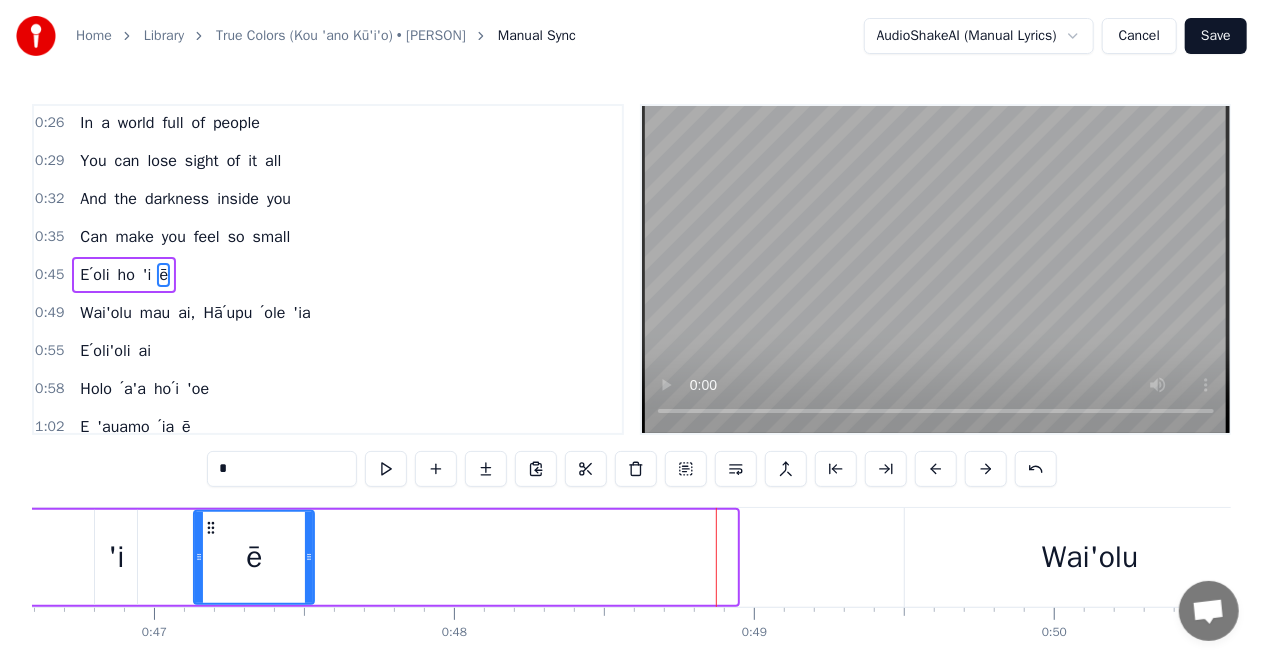 drag, startPoint x: 734, startPoint y: 557, endPoint x: 311, endPoint y: 577, distance: 423.47253 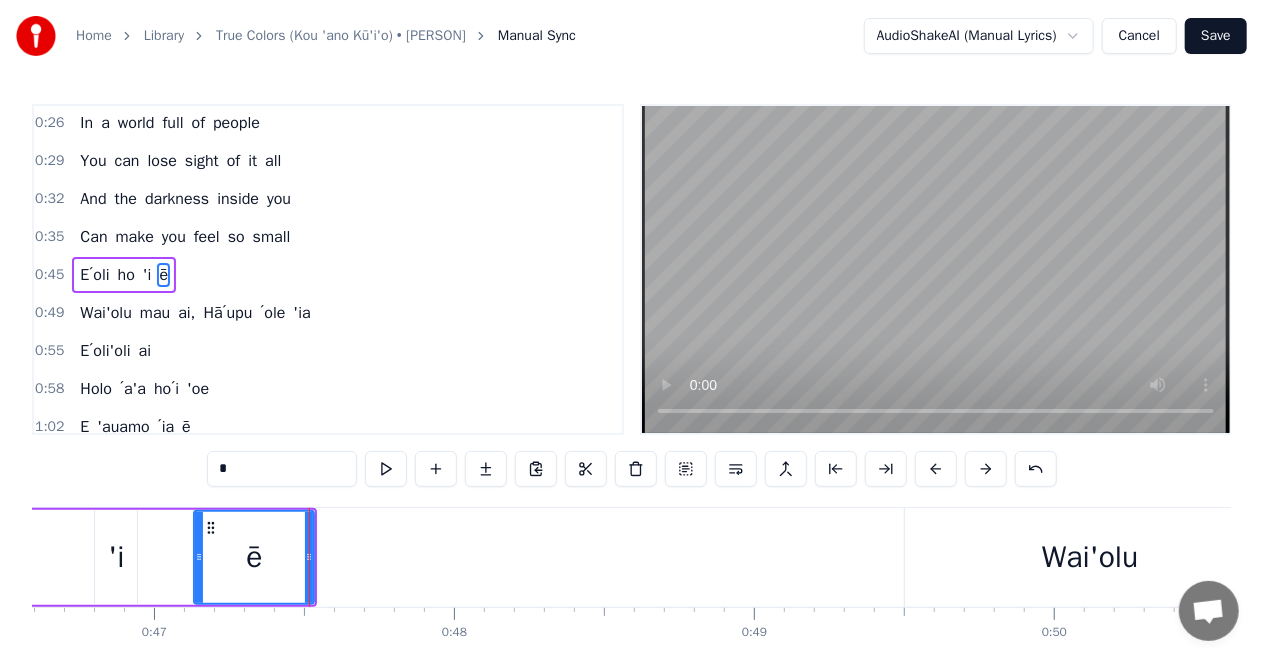 click on "Wai'olu" at bounding box center (1090, 557) 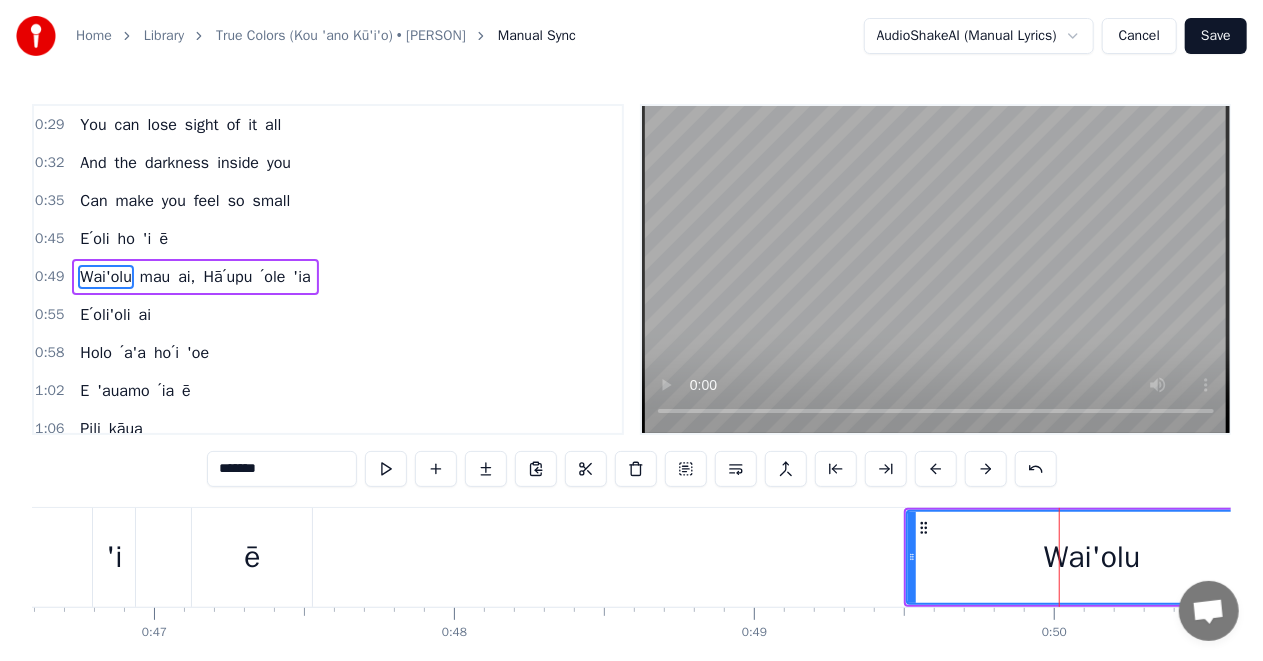 scroll, scrollTop: 191, scrollLeft: 0, axis: vertical 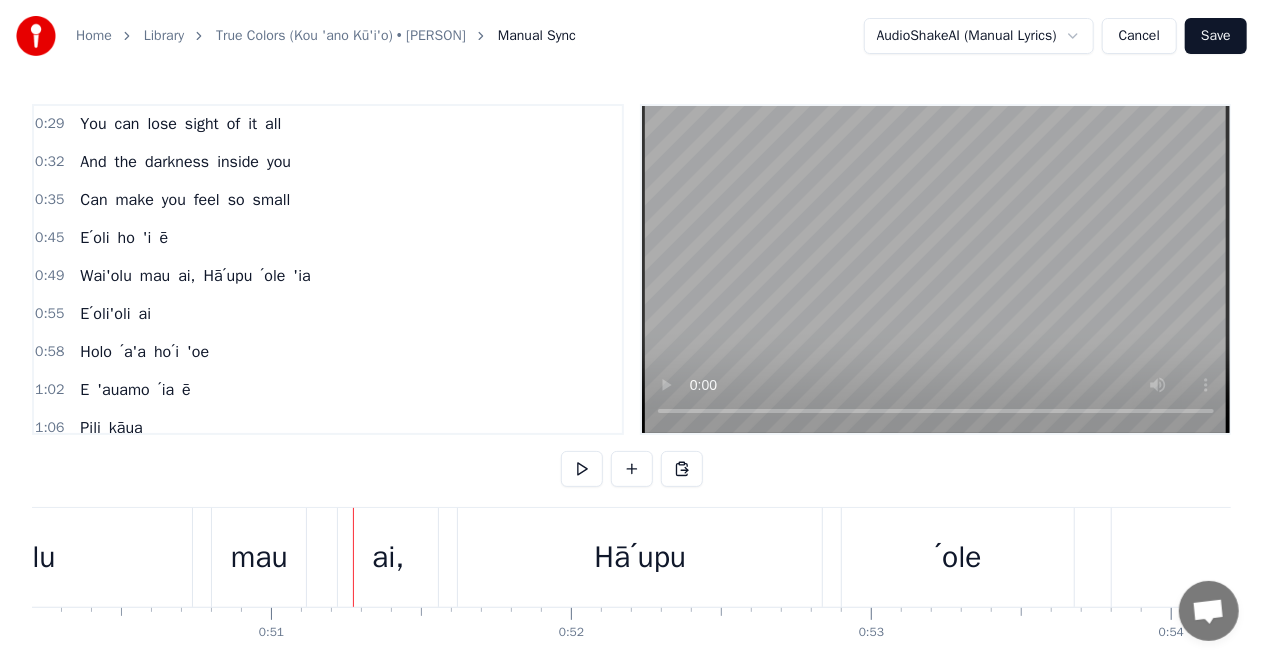 click on "Wai'olu" at bounding box center (7, 557) 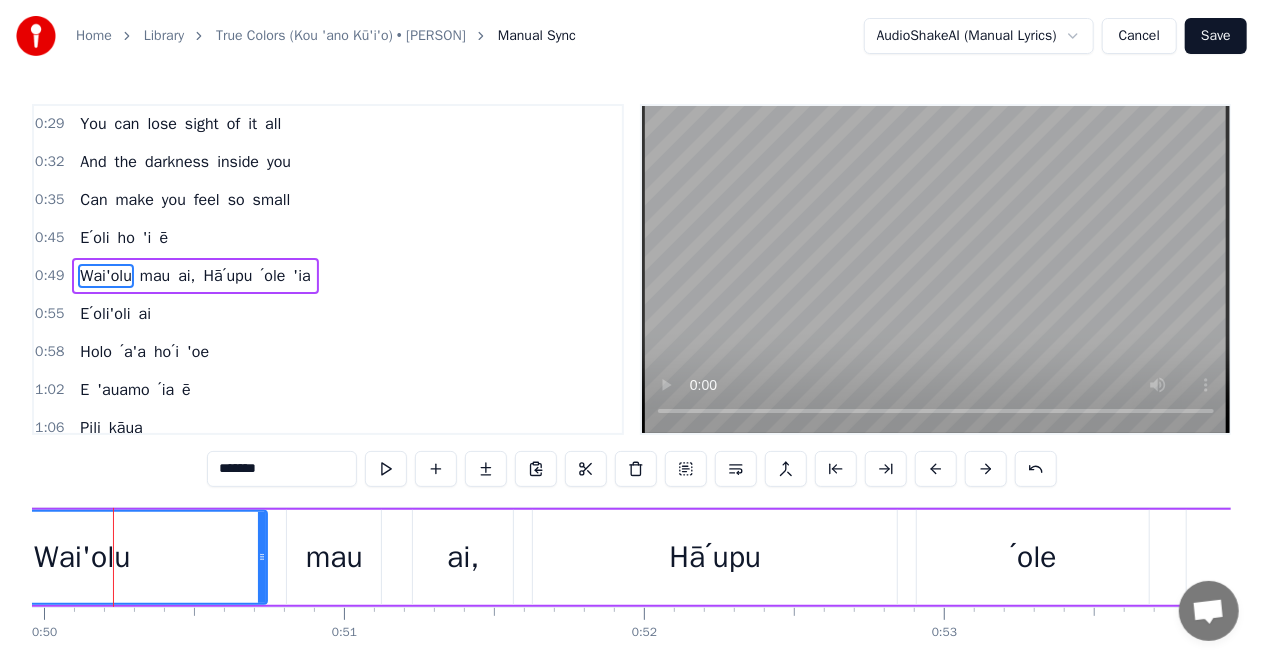scroll, scrollTop: 0, scrollLeft: 14969, axis: horizontal 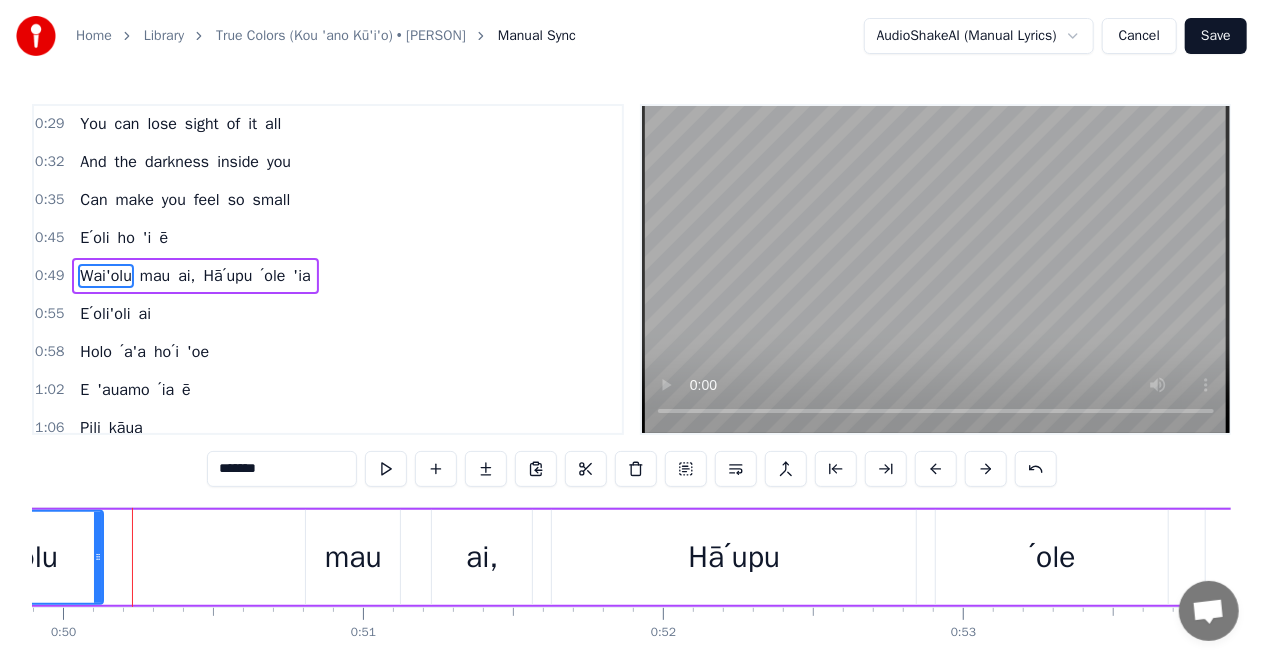 drag, startPoint x: 281, startPoint y: 555, endPoint x: 98, endPoint y: 573, distance: 183.88312 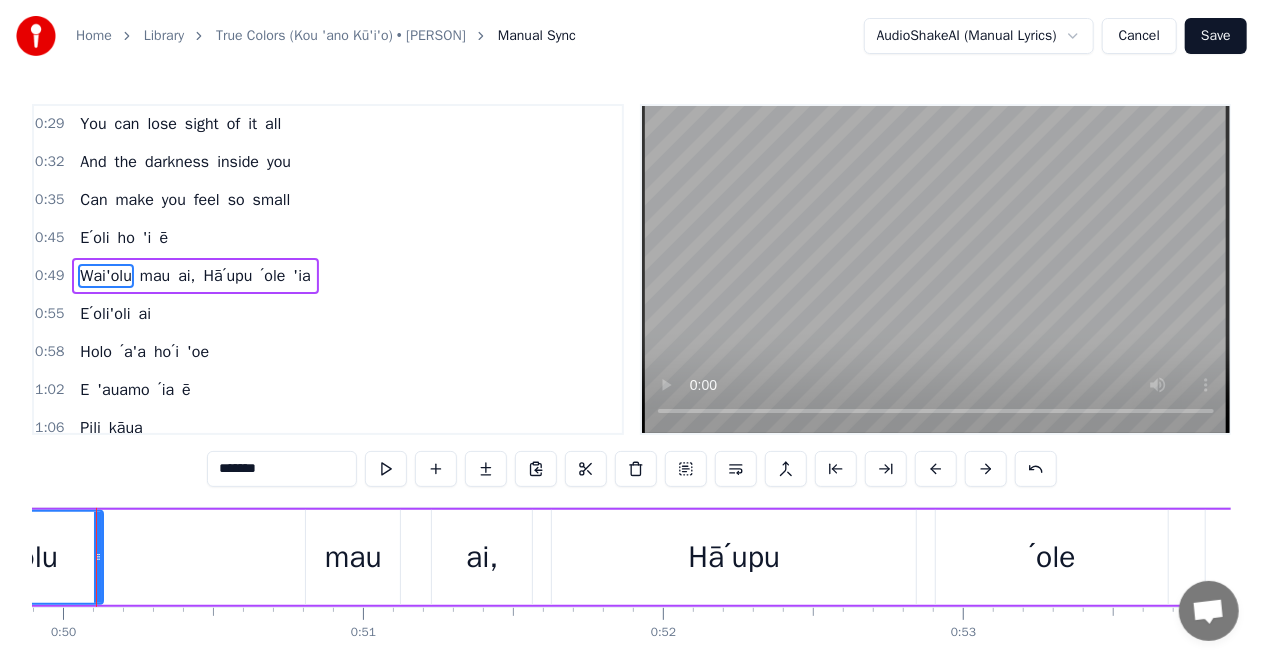 scroll, scrollTop: 0, scrollLeft: 14933, axis: horizontal 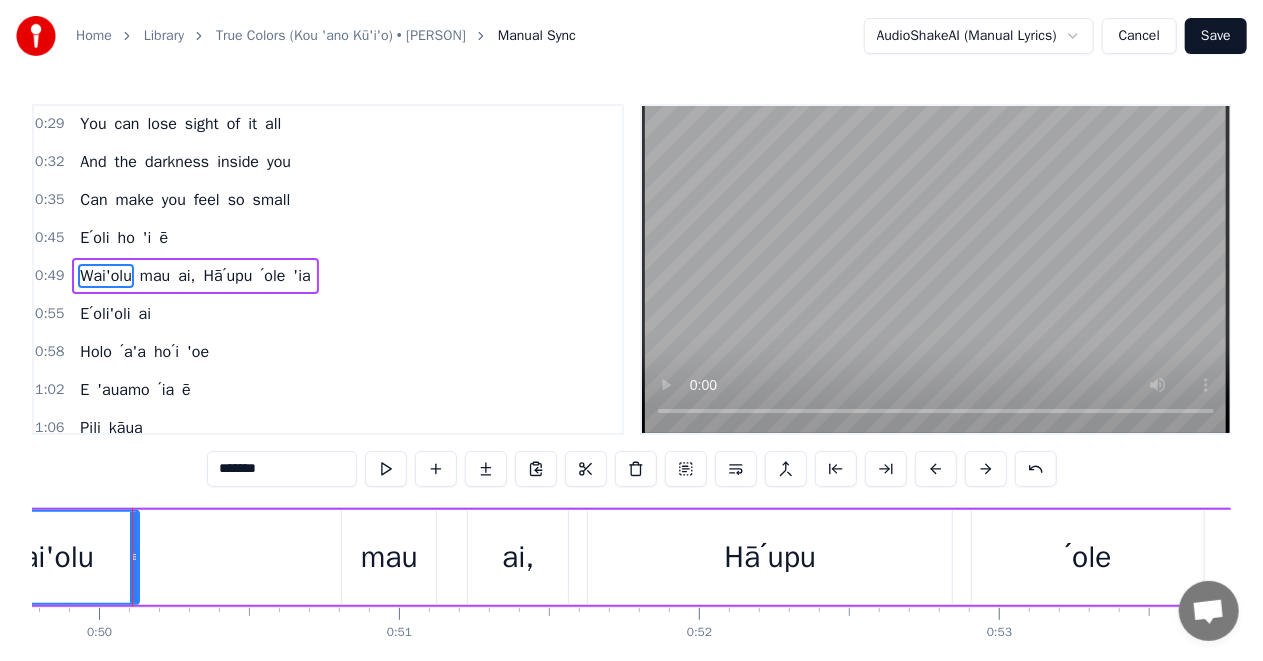 click on "mau" at bounding box center (389, 557) 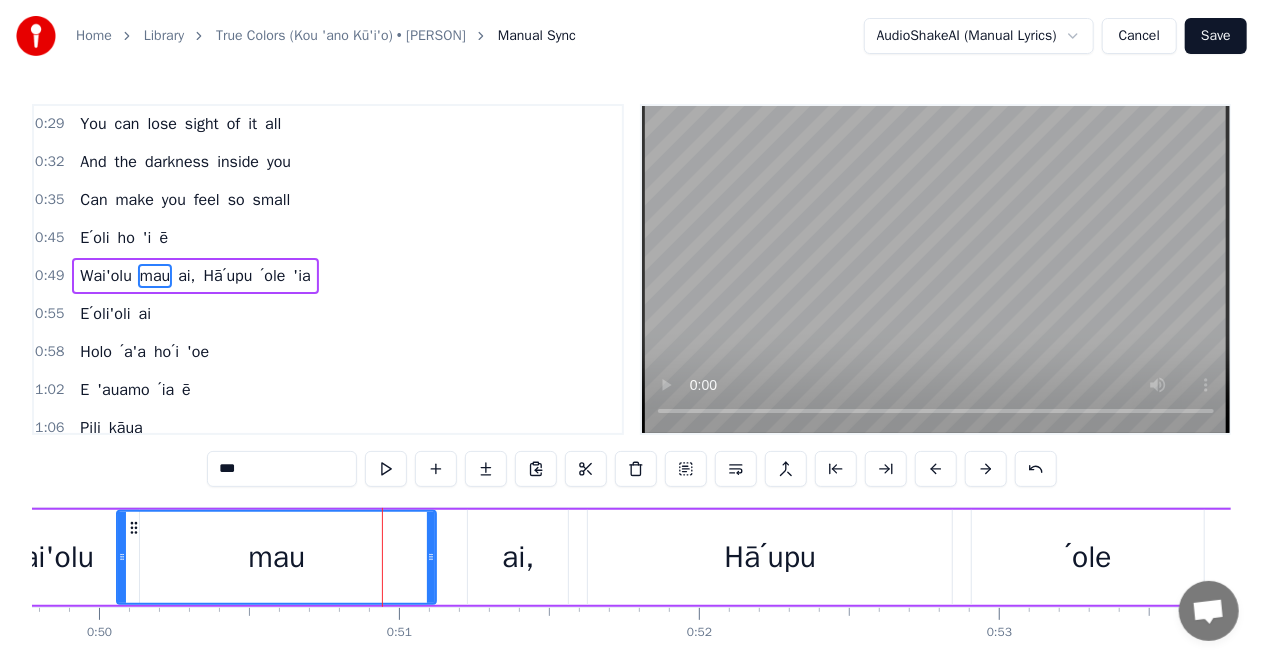 drag, startPoint x: 346, startPoint y: 560, endPoint x: 121, endPoint y: 586, distance: 226.49724 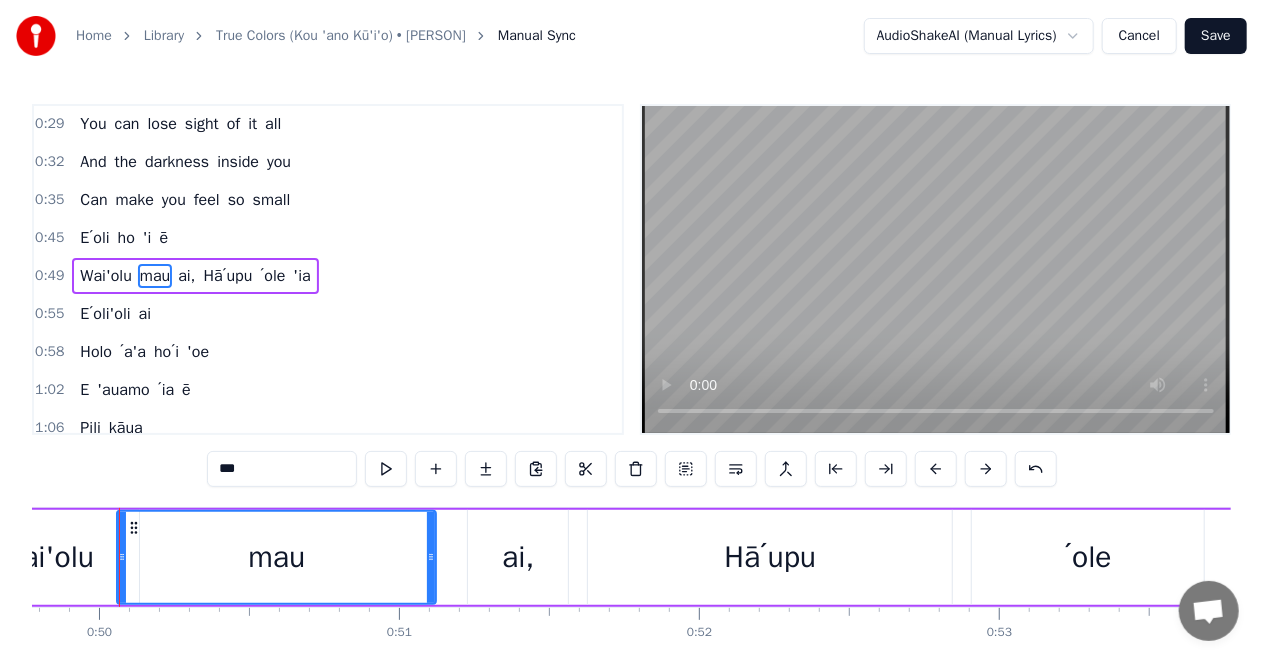 scroll, scrollTop: 0, scrollLeft: 14920, axis: horizontal 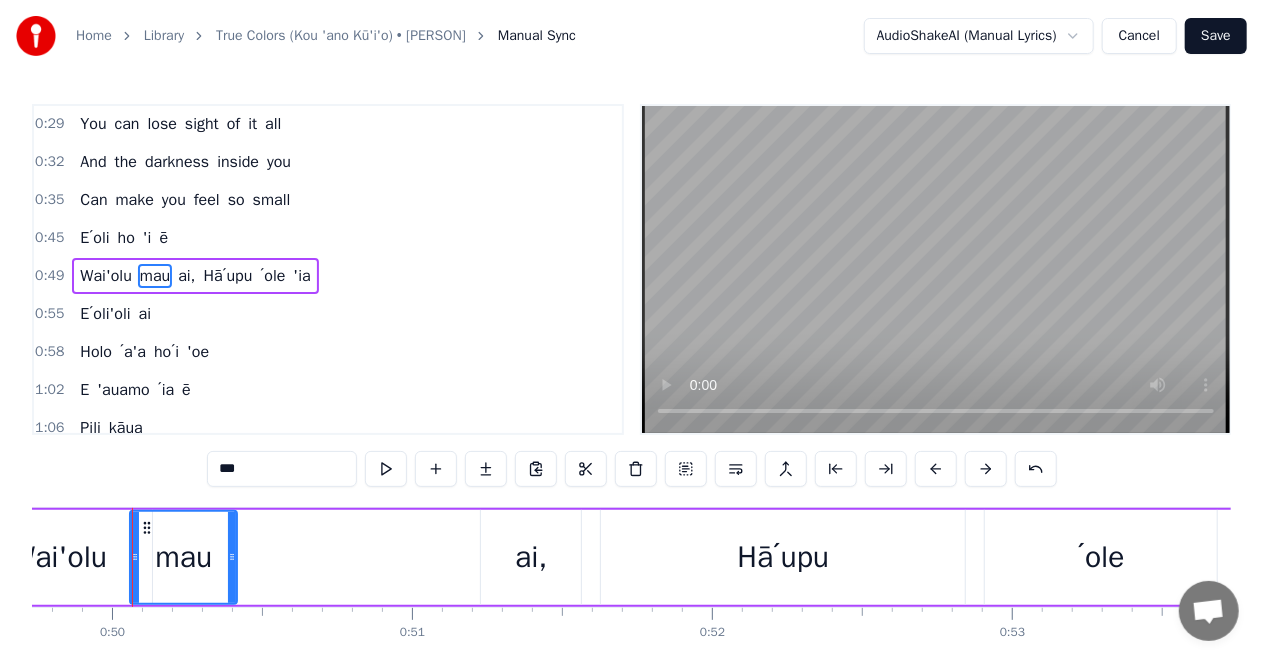 drag, startPoint x: 444, startPoint y: 558, endPoint x: 232, endPoint y: 580, distance: 213.13846 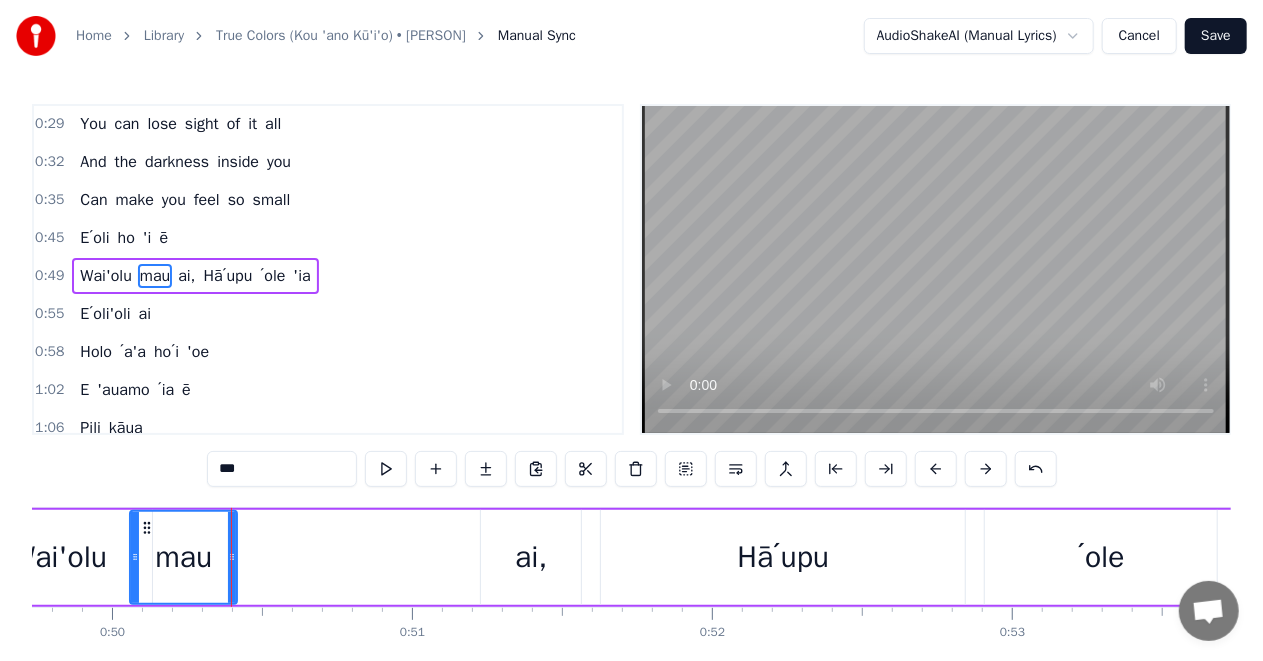 click on "ai," at bounding box center (531, 557) 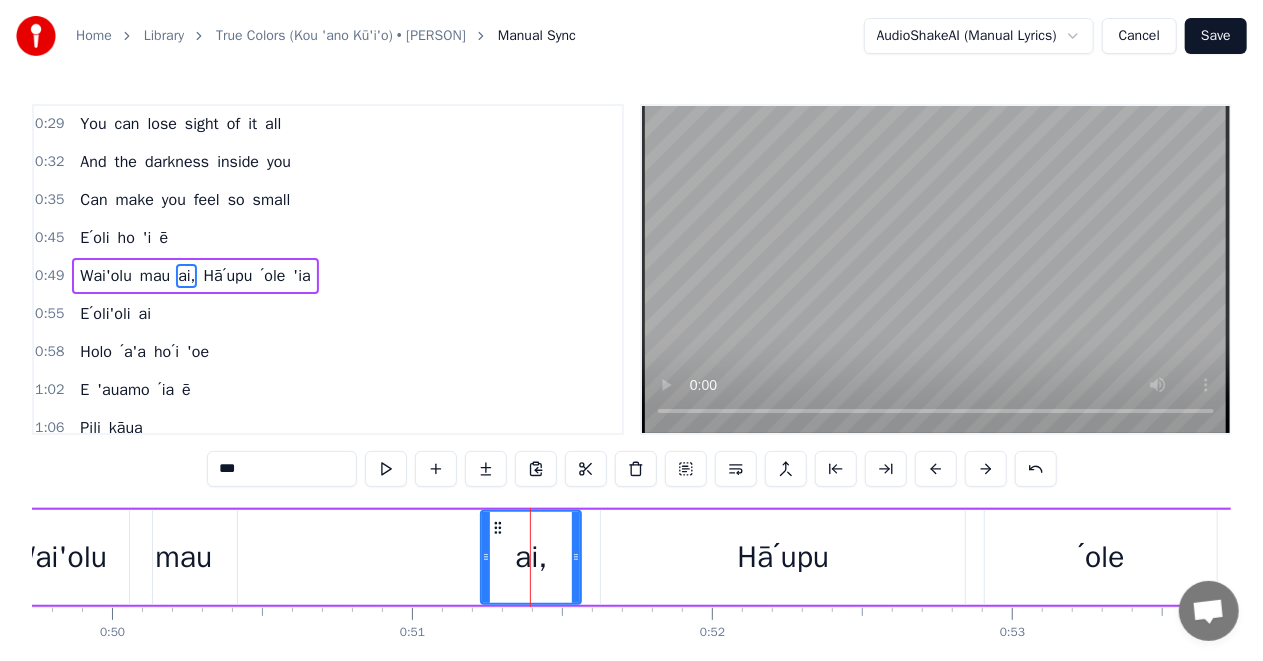 drag, startPoint x: 480, startPoint y: 563, endPoint x: 347, endPoint y: 575, distance: 133.54025 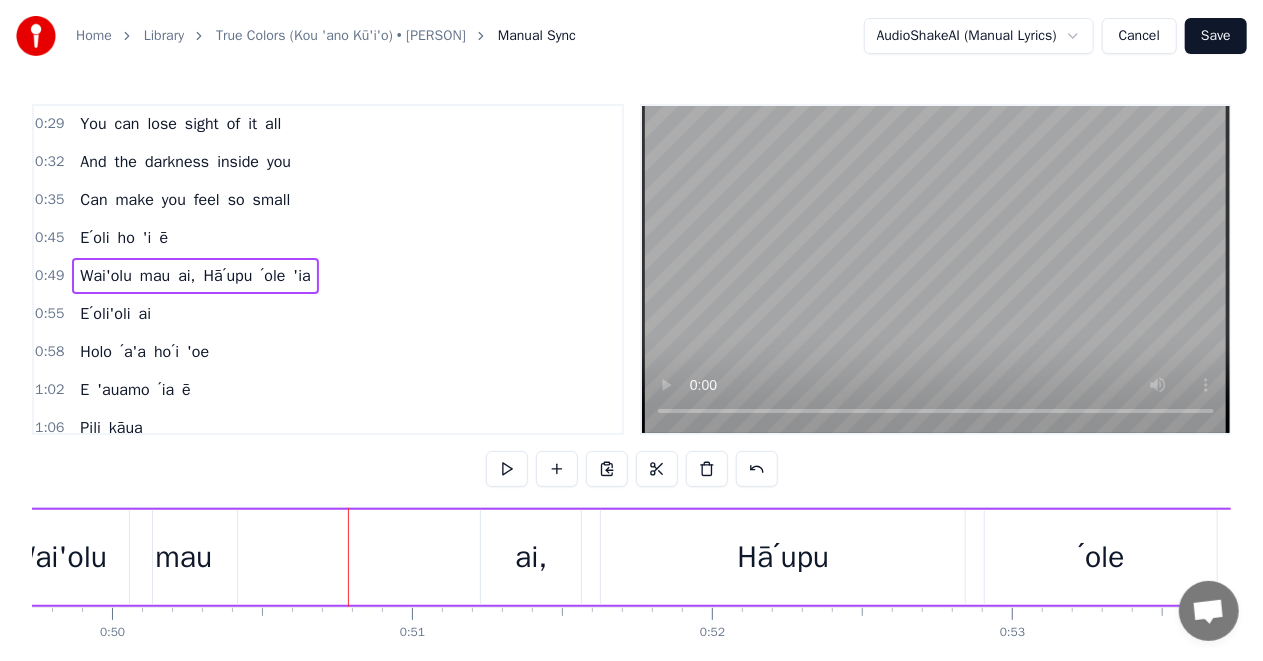 click on "ai," at bounding box center (531, 557) 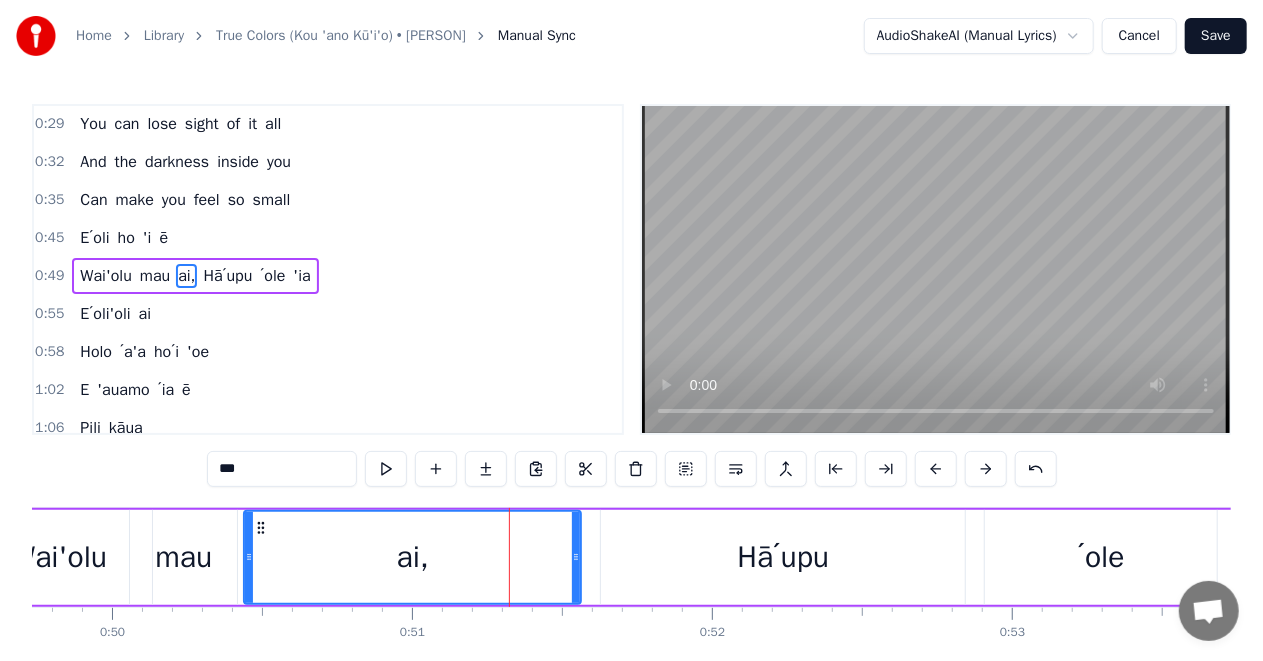 drag, startPoint x: 484, startPoint y: 556, endPoint x: 247, endPoint y: 568, distance: 237.3036 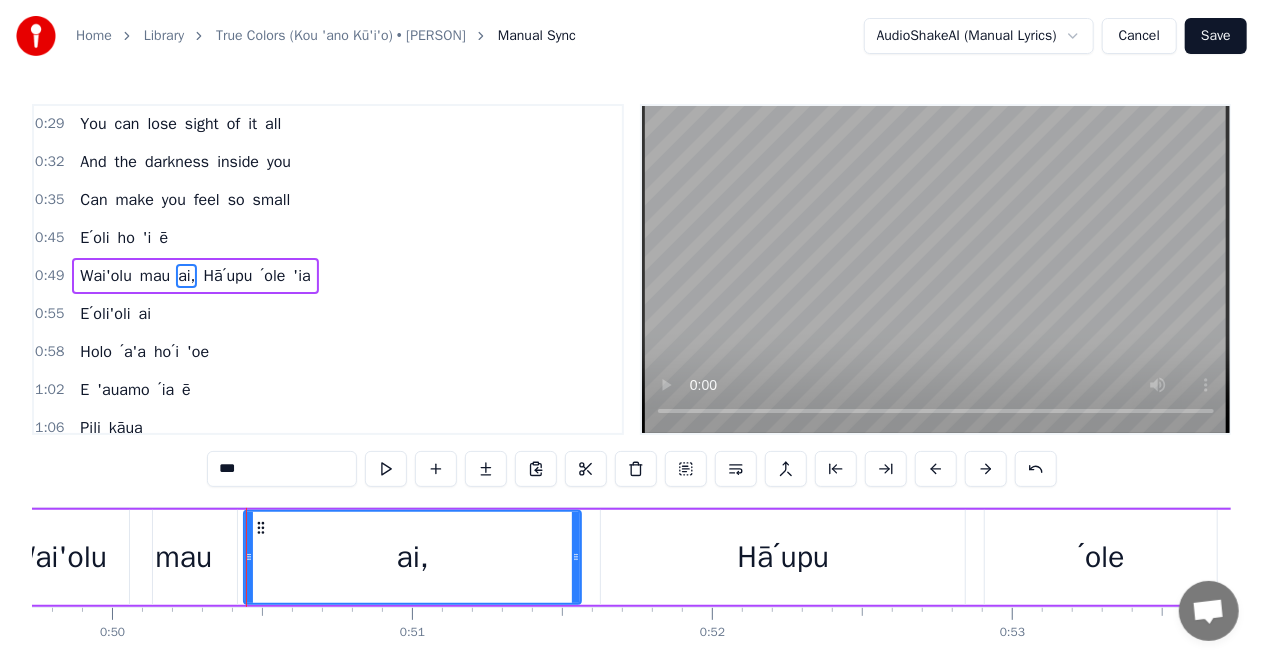 click on "Wai'olu mau ai, Hā′upu ′ole 'ia" at bounding box center [774, 557] 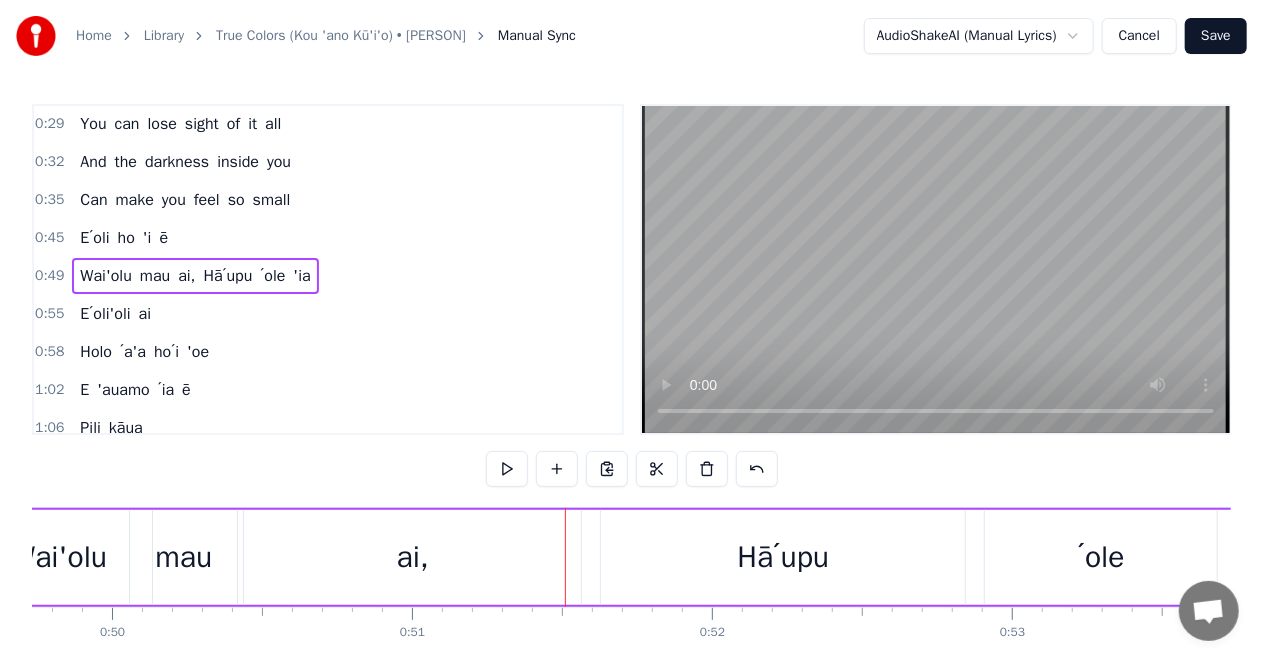 click on "ai," at bounding box center (412, 557) 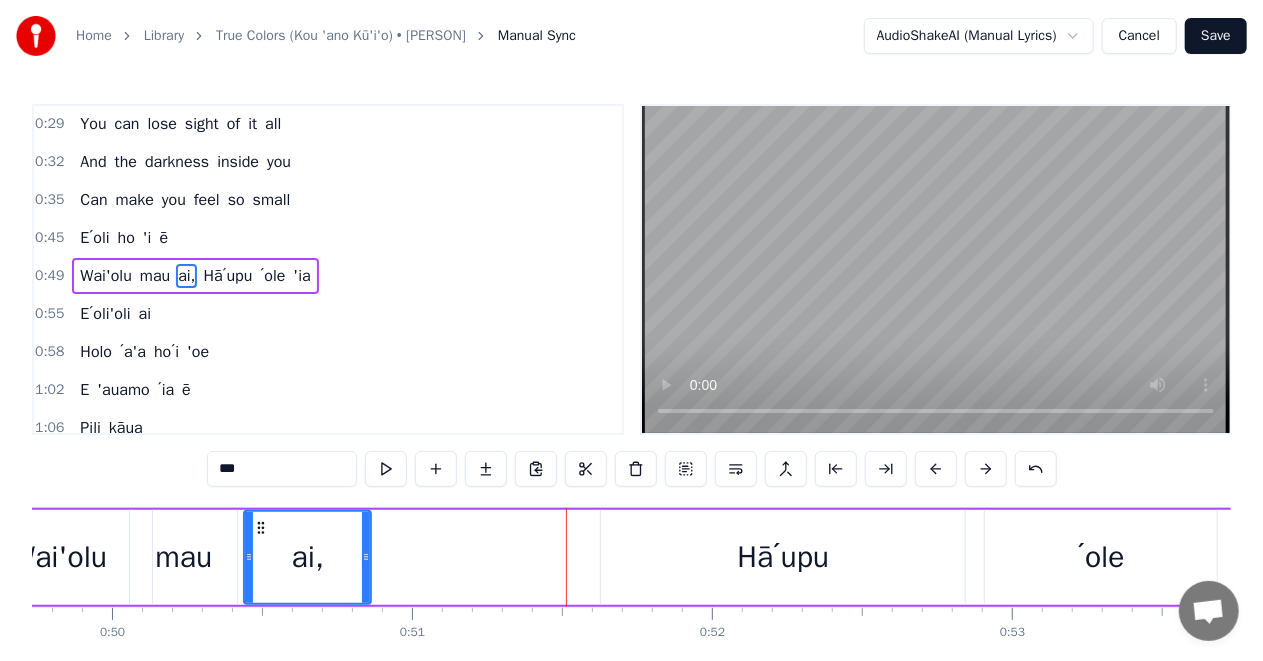 drag, startPoint x: 578, startPoint y: 560, endPoint x: 364, endPoint y: 580, distance: 214.93254 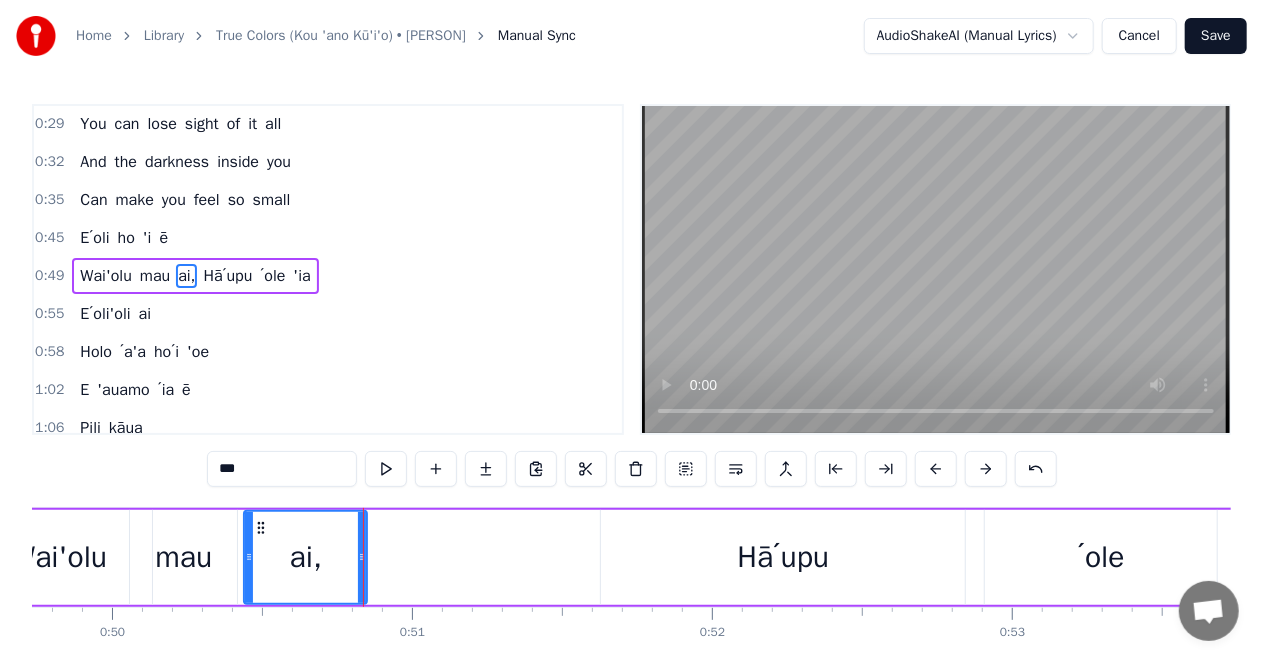 click on "Hā′upu" at bounding box center (783, 557) 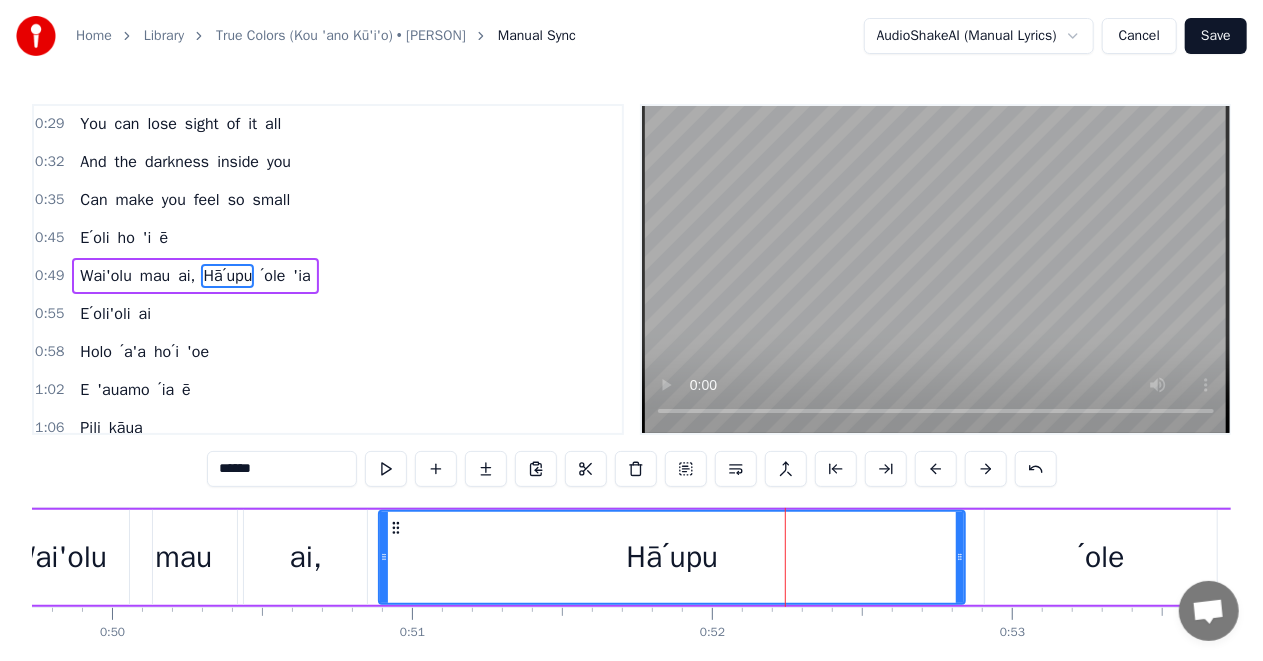 drag, startPoint x: 606, startPoint y: 562, endPoint x: 384, endPoint y: 581, distance: 222.81158 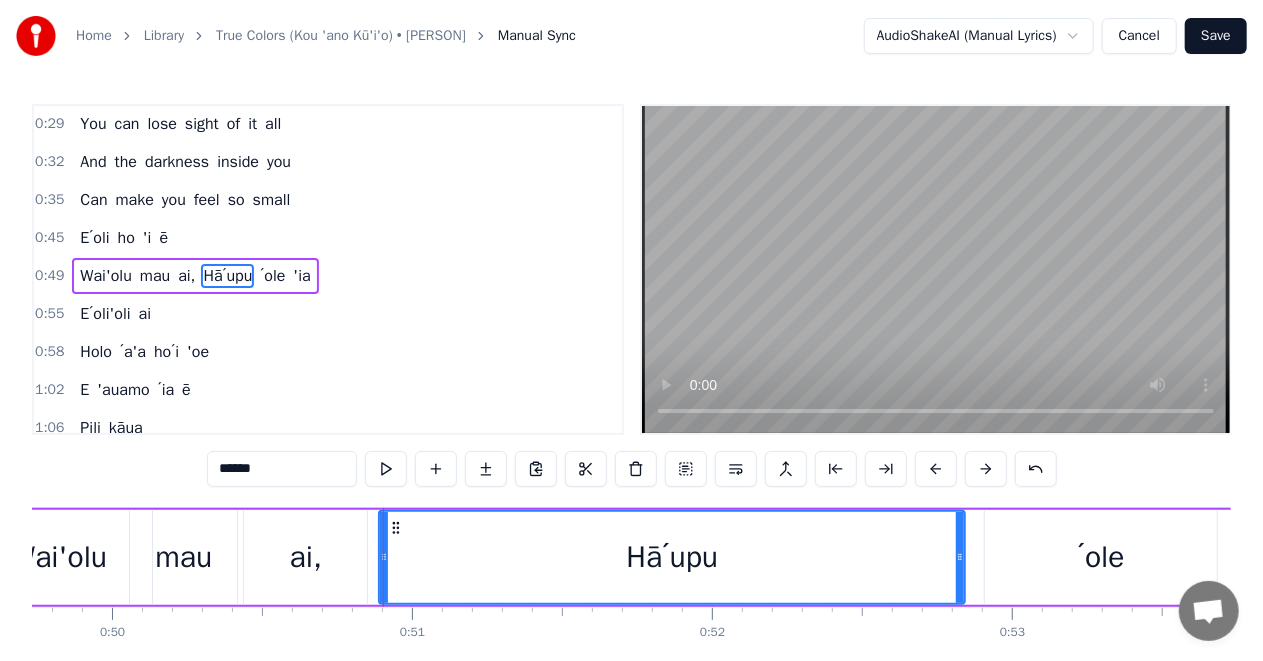 click on "ai," at bounding box center [306, 557] 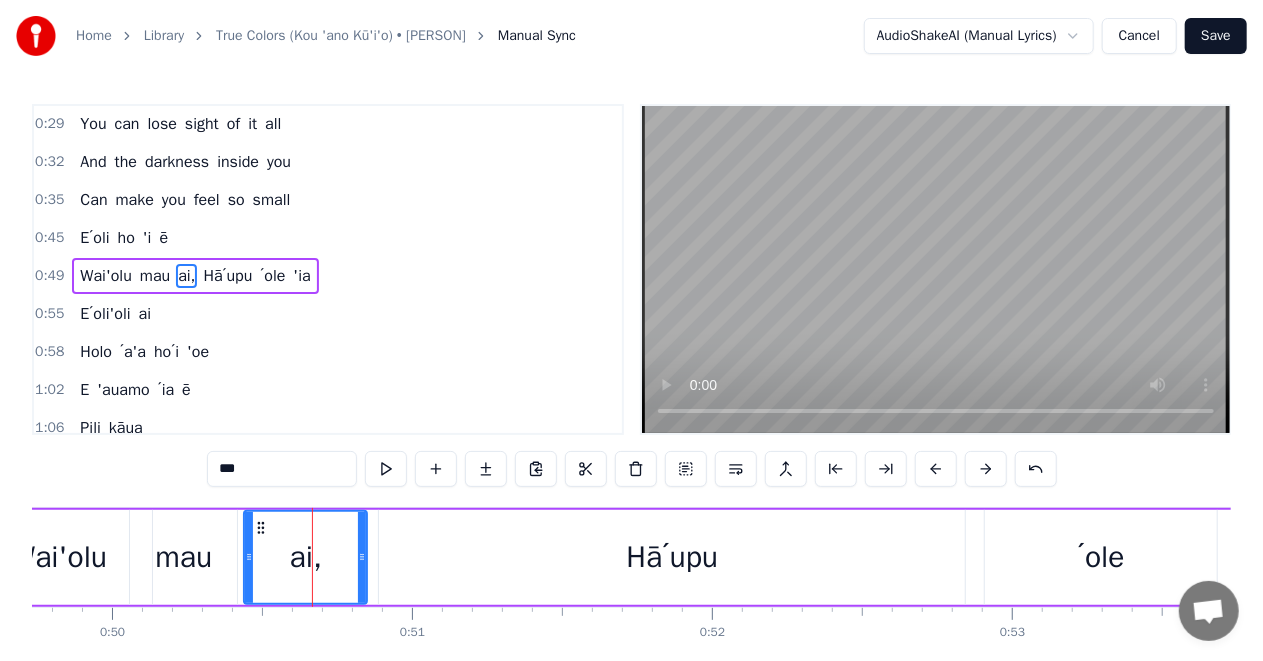 click on "Hā′upu" at bounding box center [672, 557] 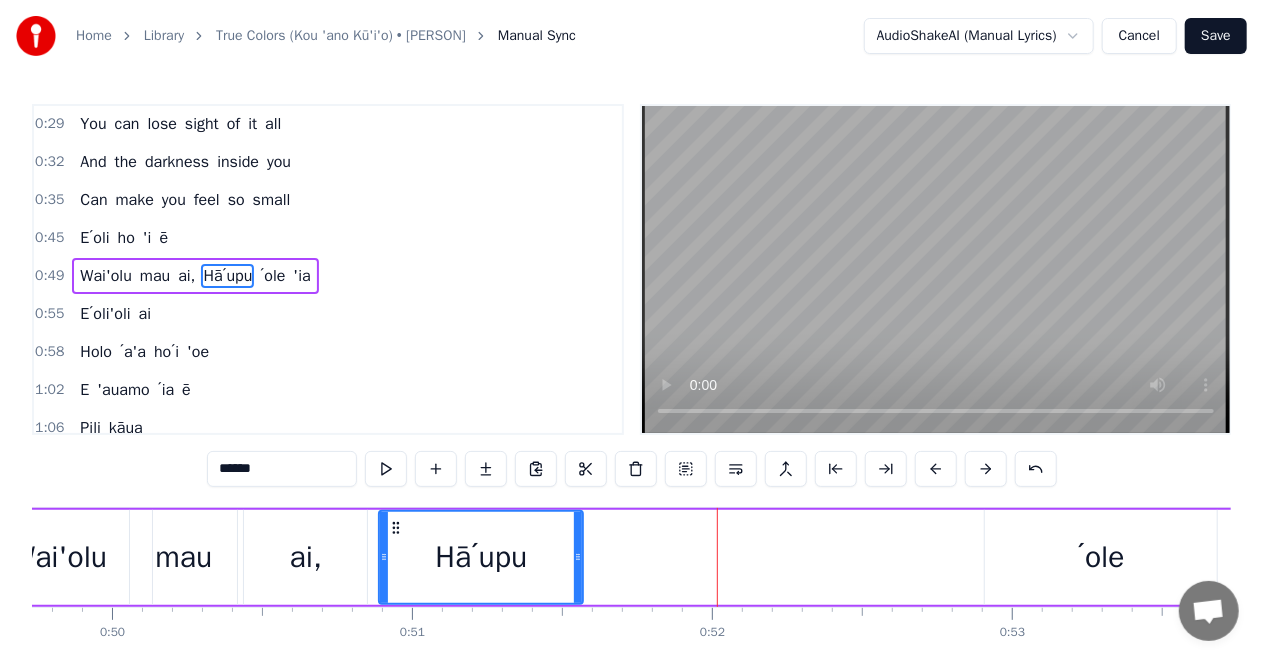 drag, startPoint x: 958, startPoint y: 555, endPoint x: 576, endPoint y: 602, distance: 384.8805 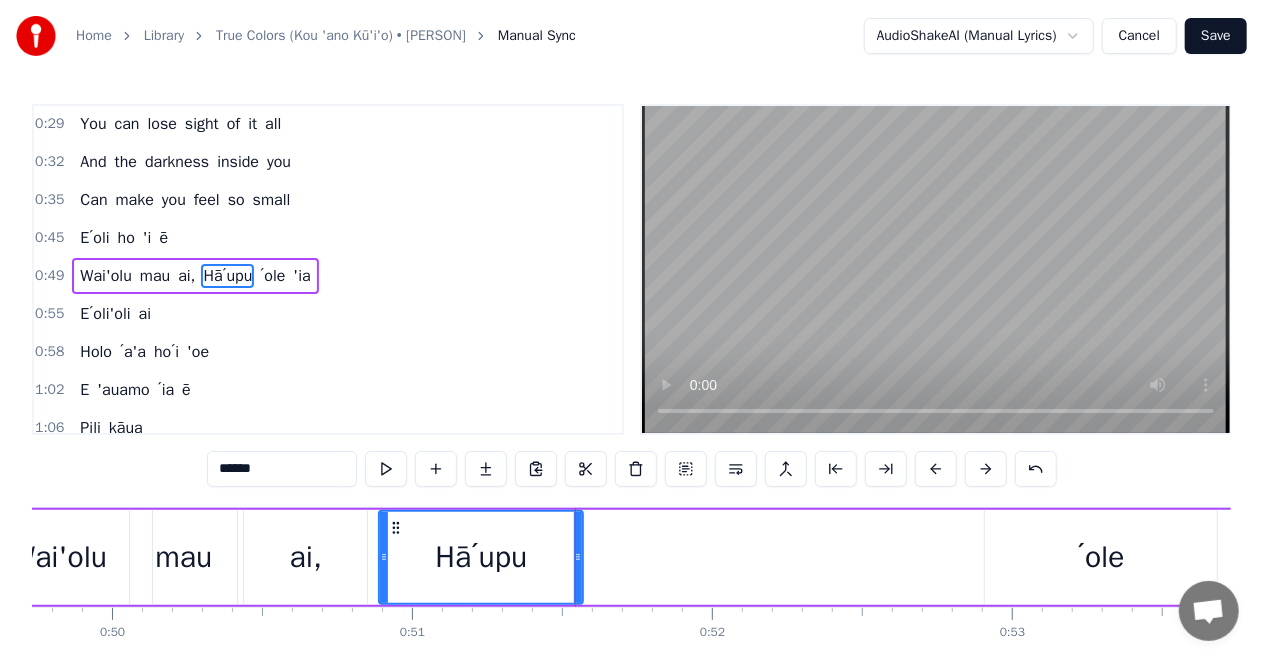 click on "′ole" at bounding box center [1101, 557] 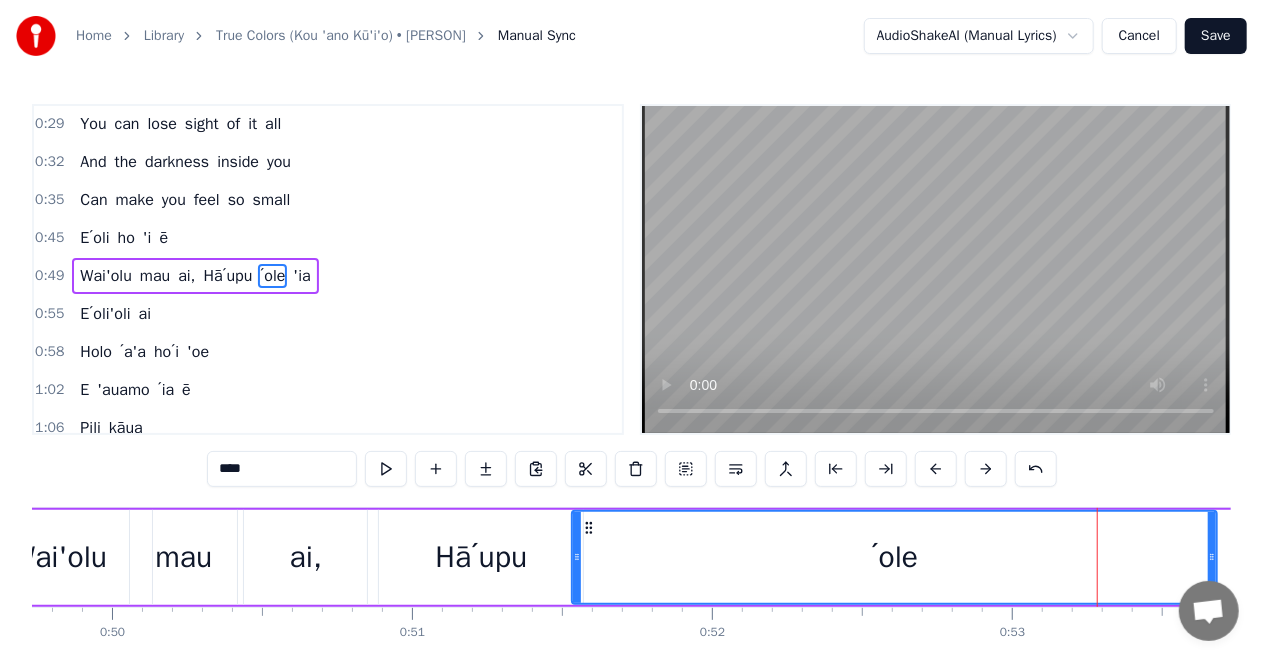 drag, startPoint x: 988, startPoint y: 556, endPoint x: 575, endPoint y: 582, distance: 413.8176 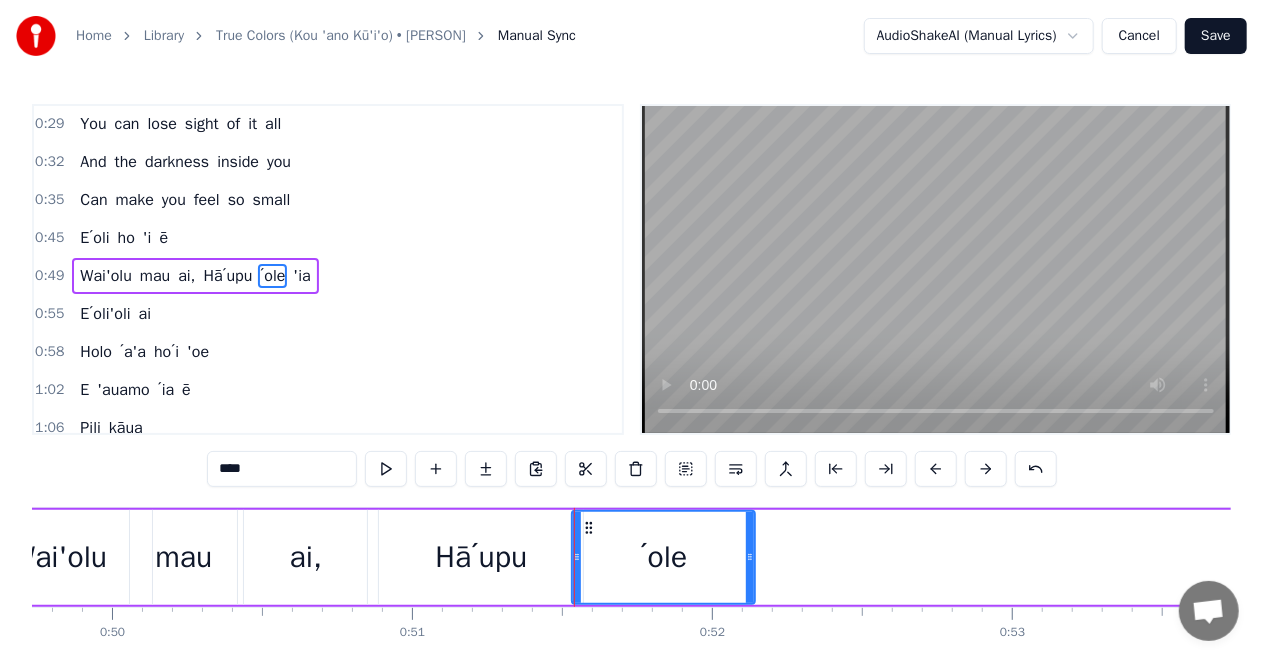 drag, startPoint x: 1213, startPoint y: 560, endPoint x: 751, endPoint y: 581, distance: 462.47702 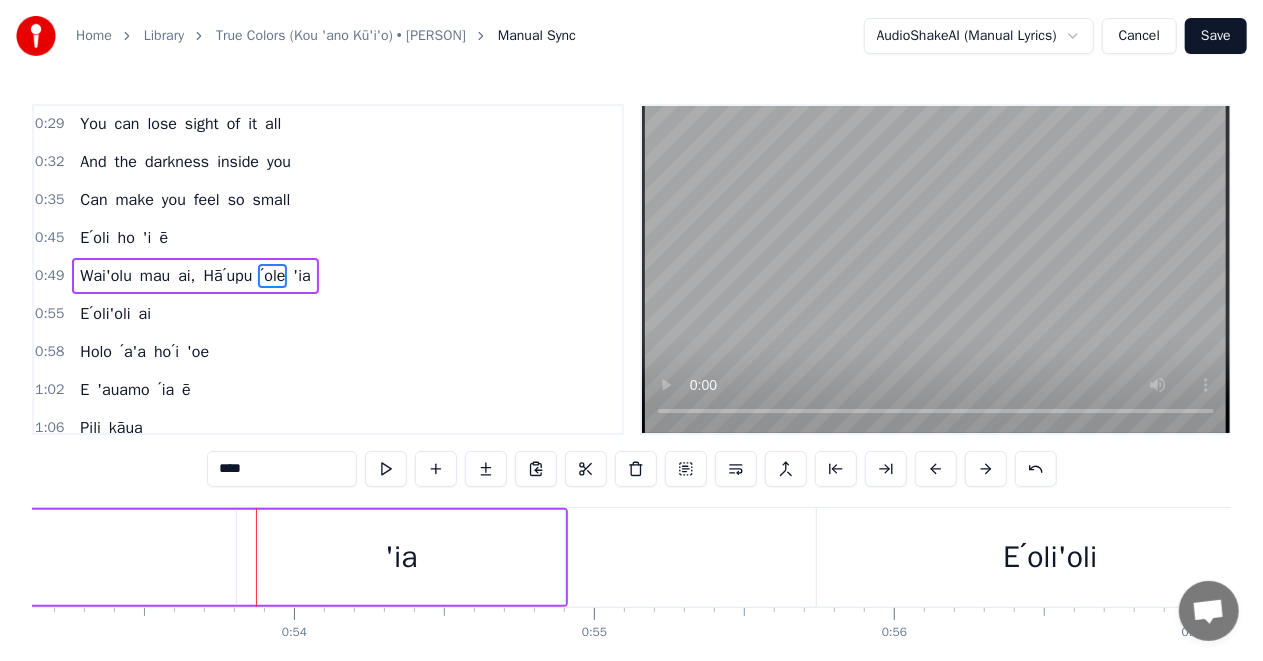 scroll, scrollTop: 0, scrollLeft: 15945, axis: horizontal 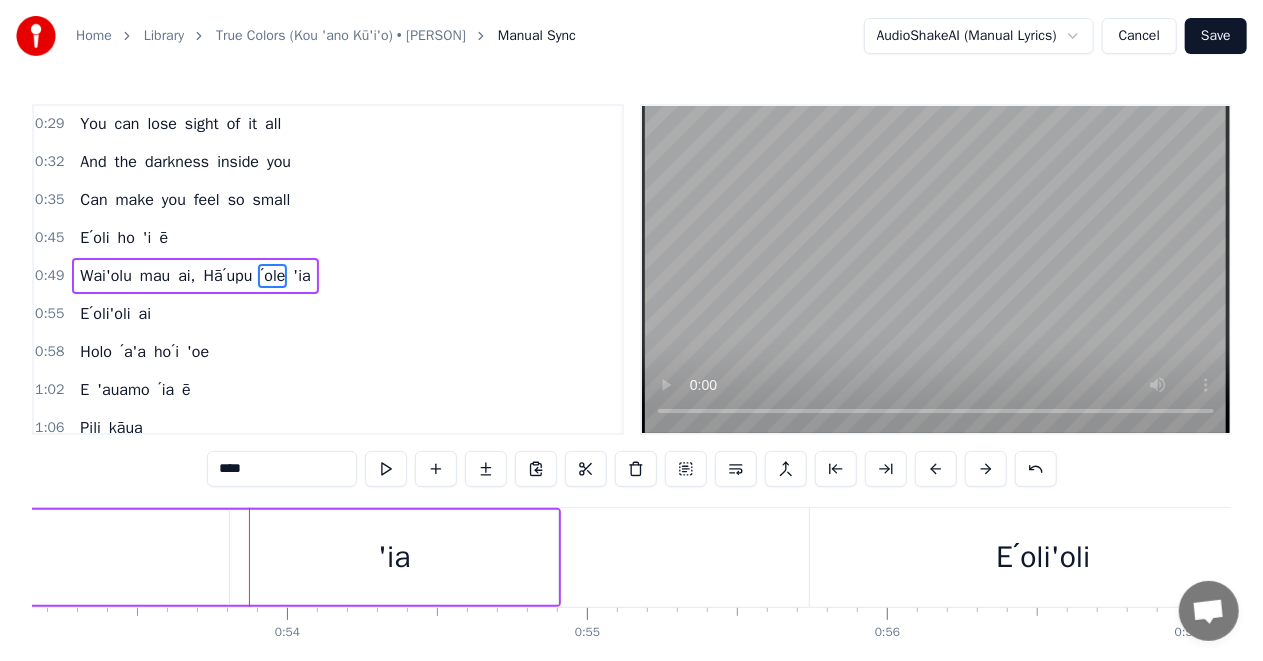 click on "'ia" at bounding box center (394, 557) 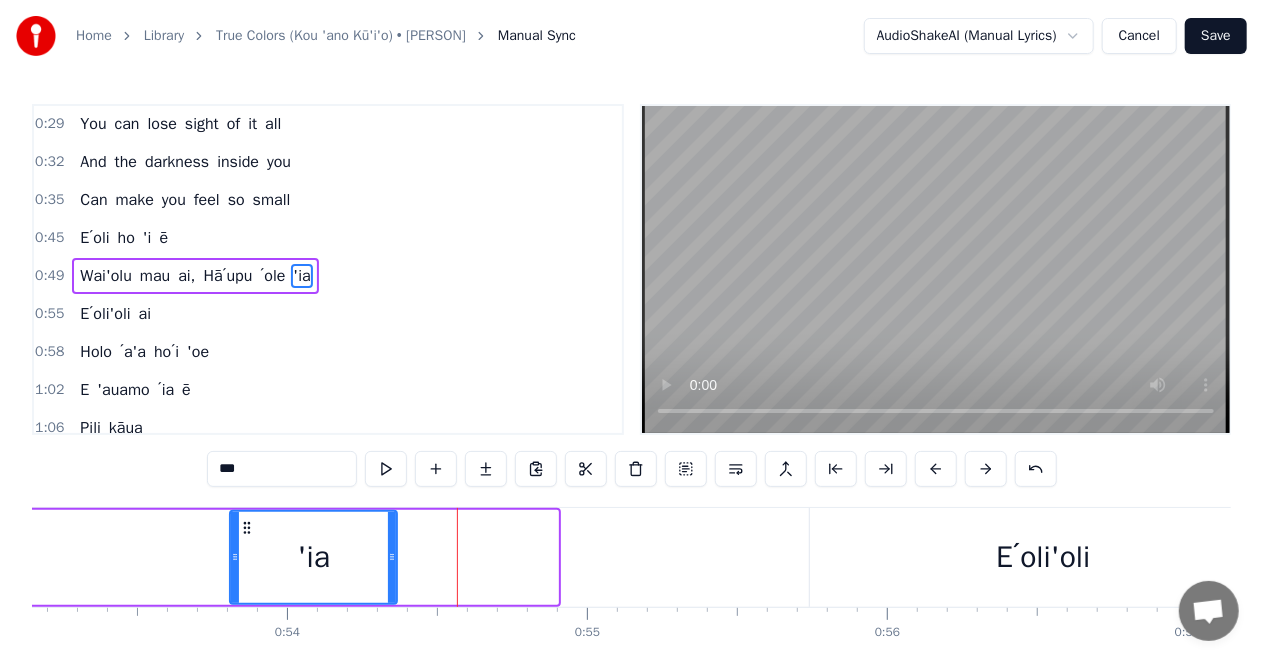 drag, startPoint x: 553, startPoint y: 557, endPoint x: 346, endPoint y: 572, distance: 207.54277 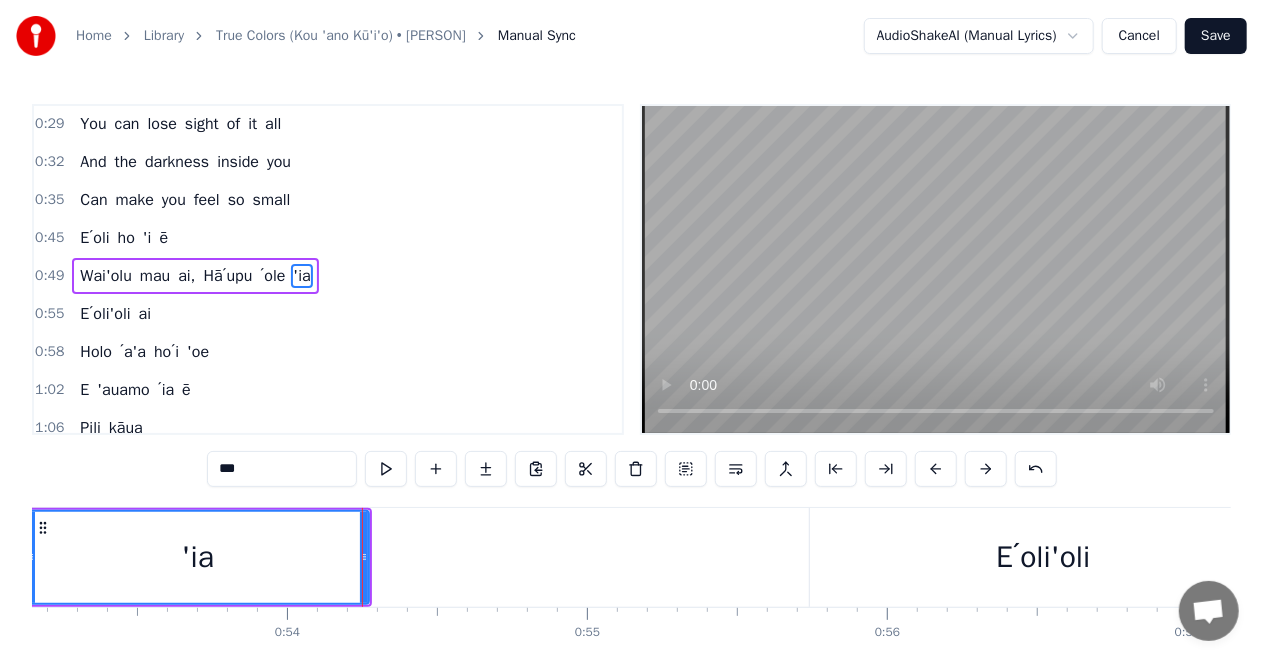 drag, startPoint x: 236, startPoint y: 562, endPoint x: 32, endPoint y: 569, distance: 204.12006 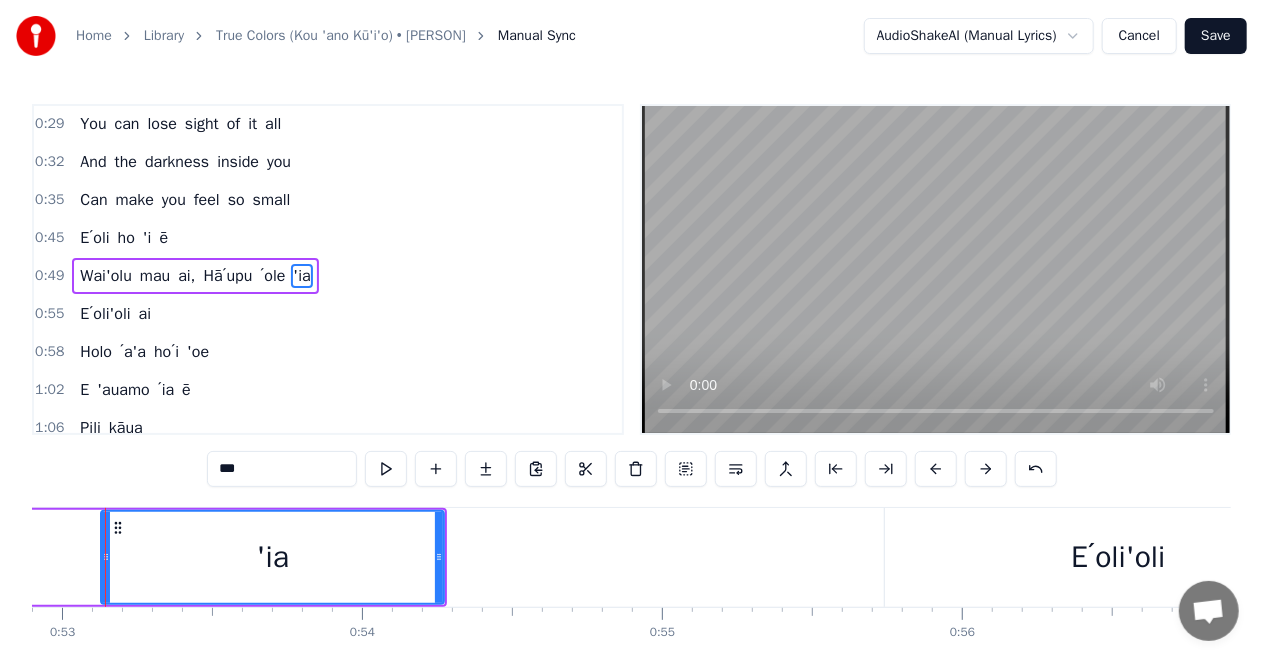 scroll, scrollTop: 0, scrollLeft: 15843, axis: horizontal 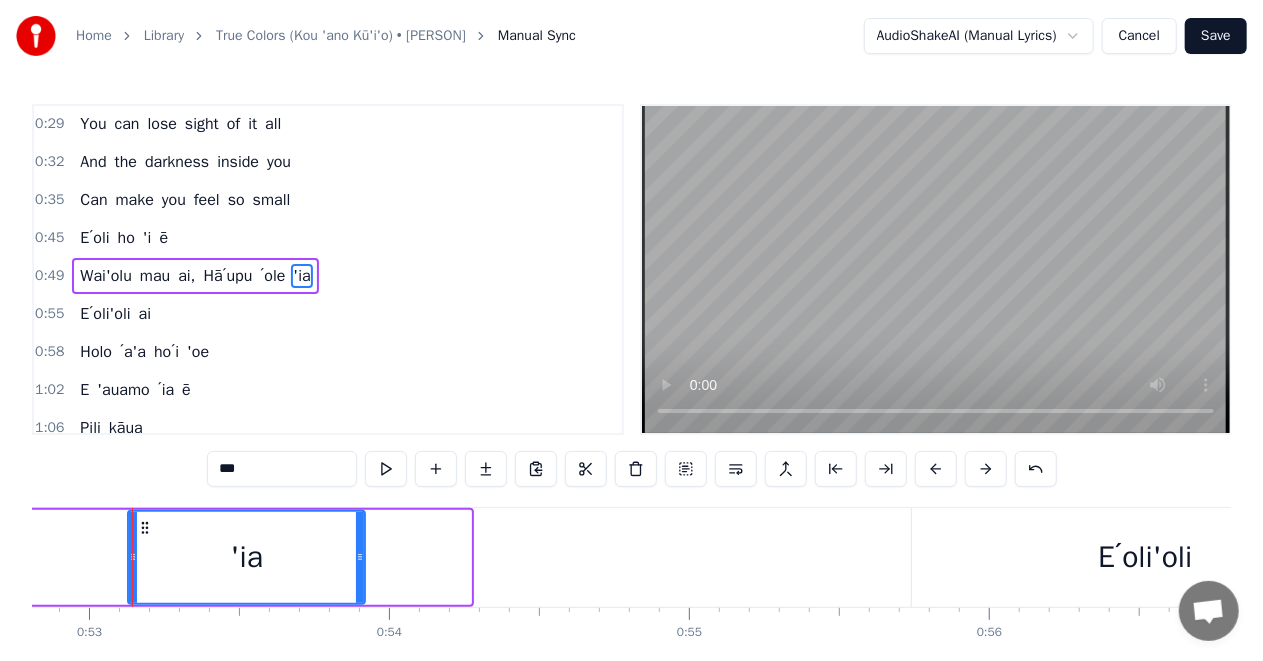 drag, startPoint x: 469, startPoint y: 557, endPoint x: 363, endPoint y: 562, distance: 106.11786 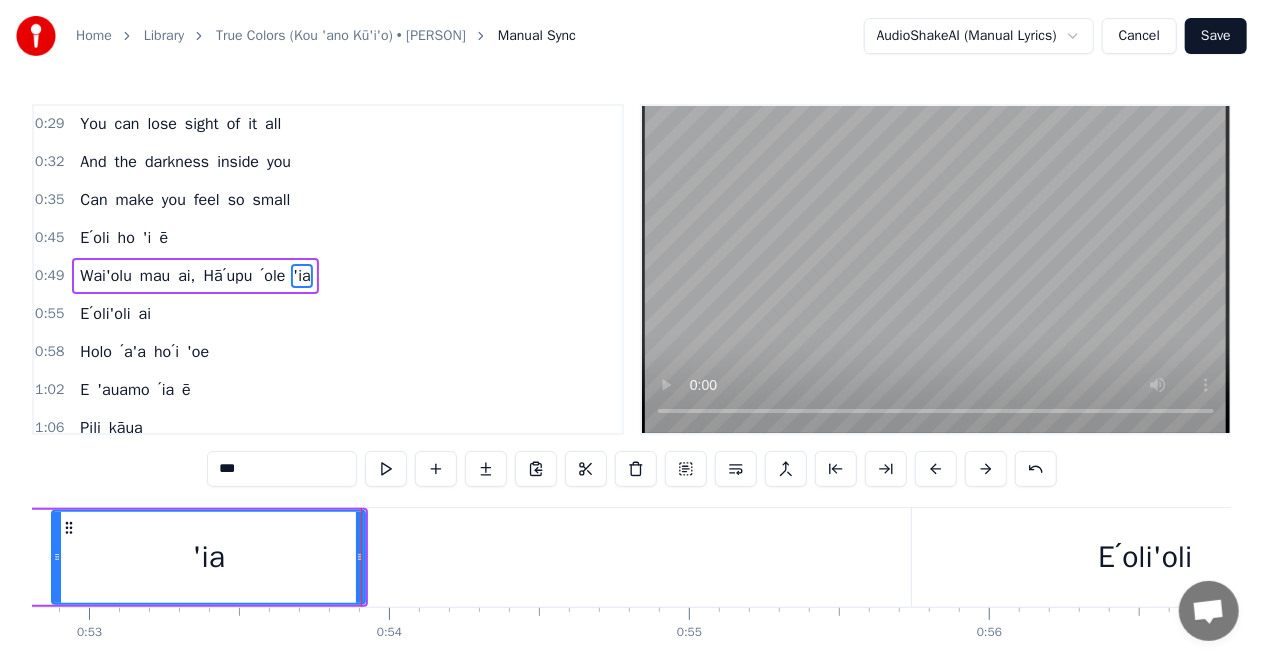 drag, startPoint x: 134, startPoint y: 558, endPoint x: 52, endPoint y: 565, distance: 82.29824 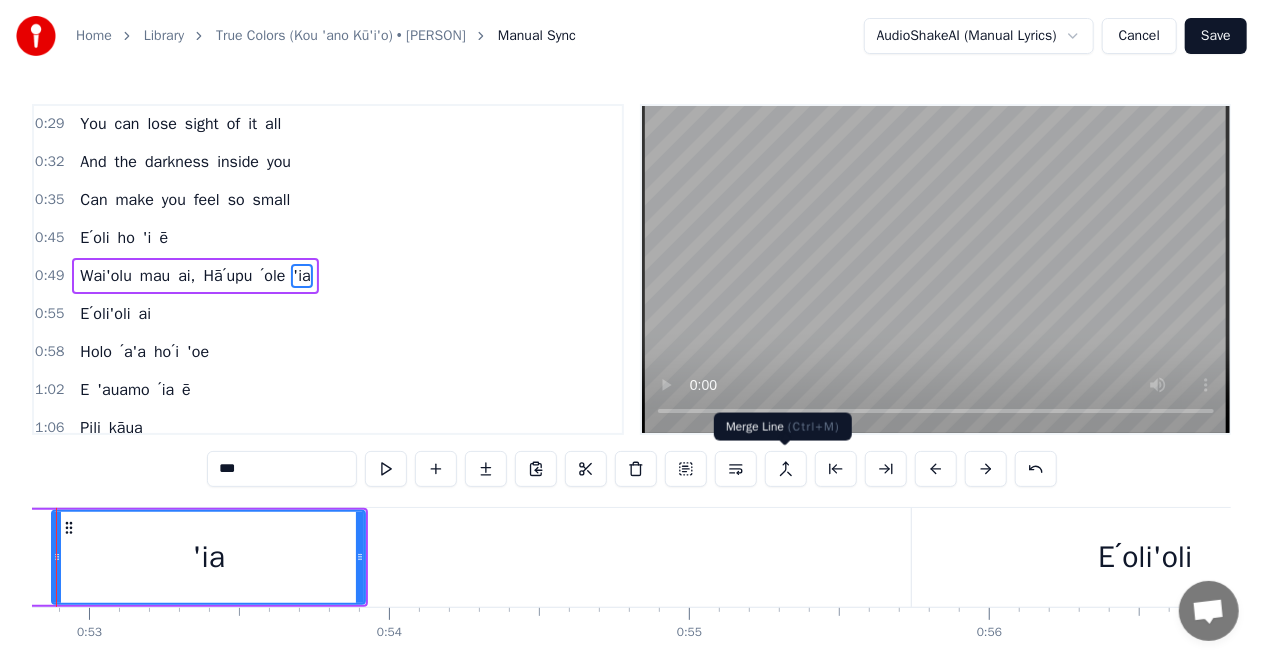 scroll, scrollTop: 0, scrollLeft: 15767, axis: horizontal 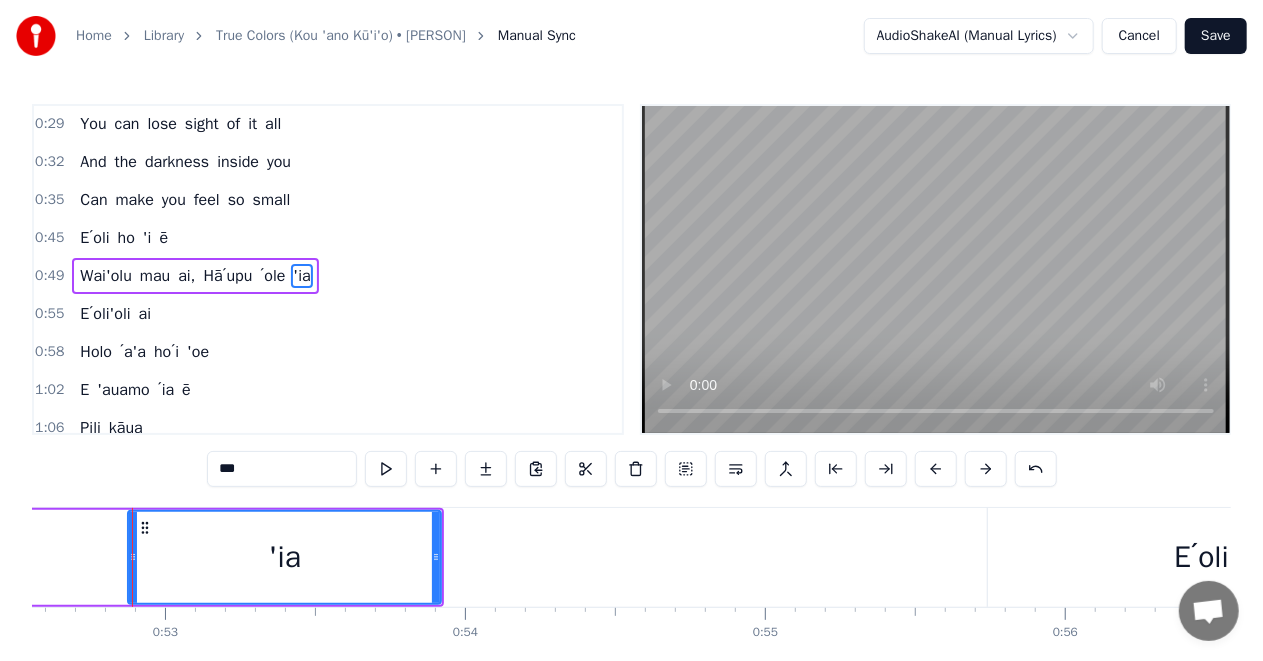 type 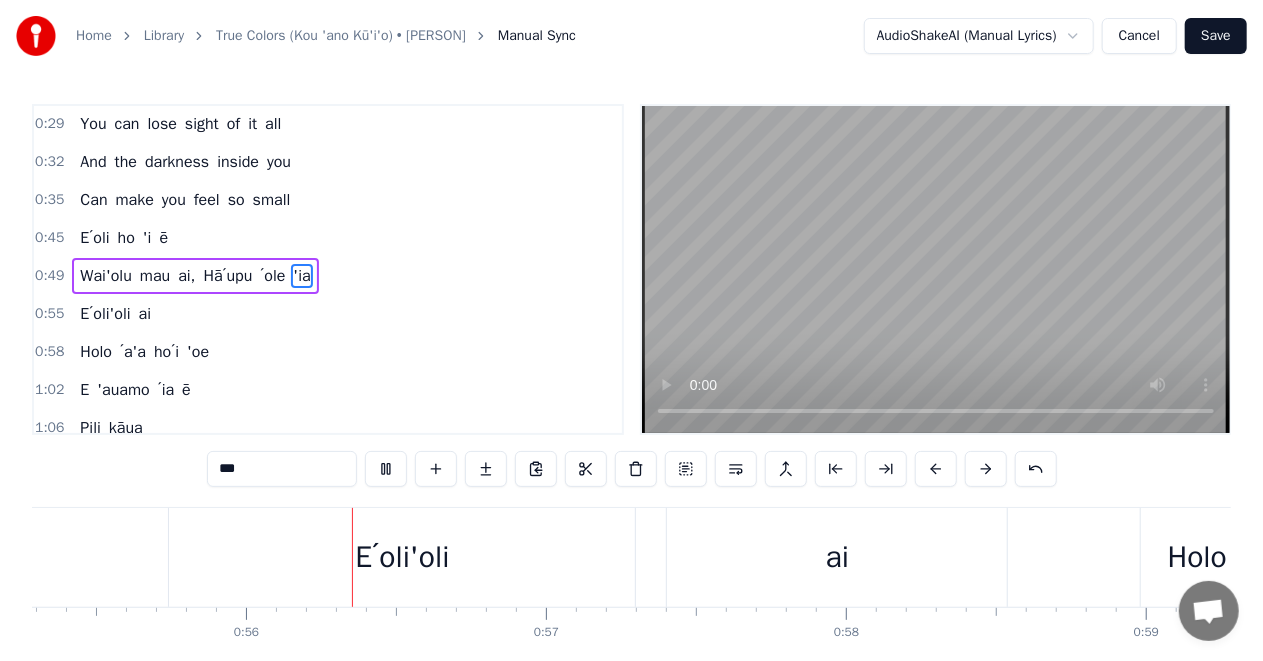 scroll, scrollTop: 0, scrollLeft: 16654, axis: horizontal 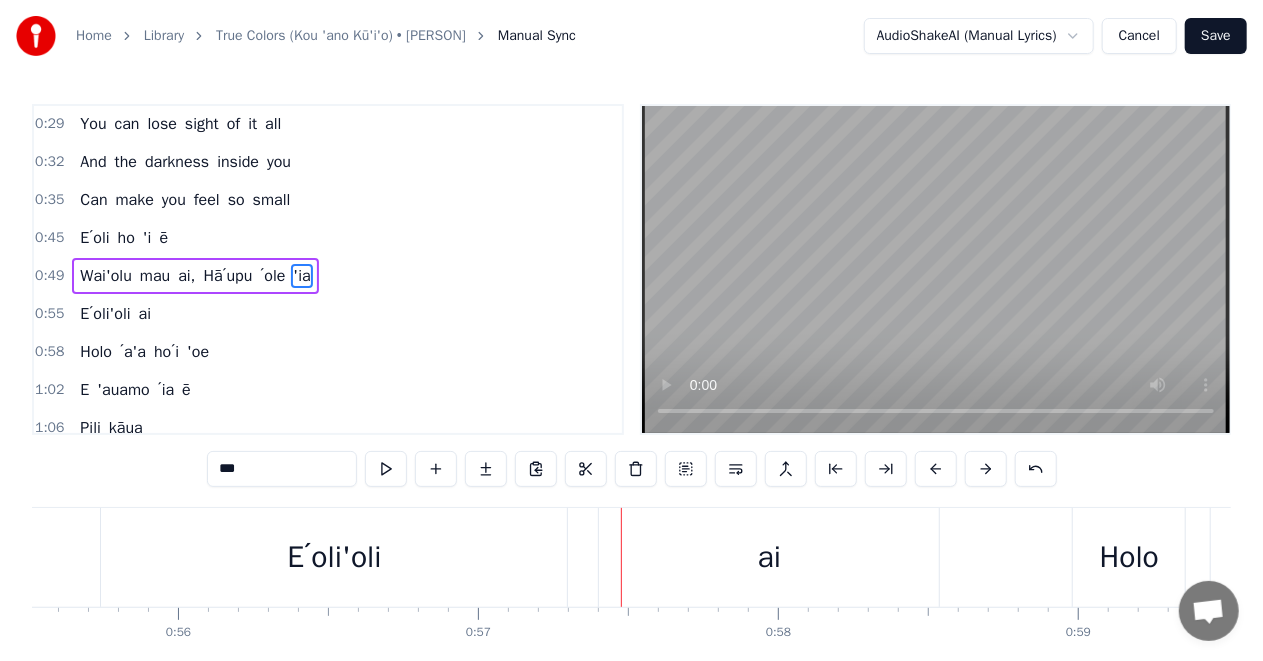click on "ai" at bounding box center (769, 557) 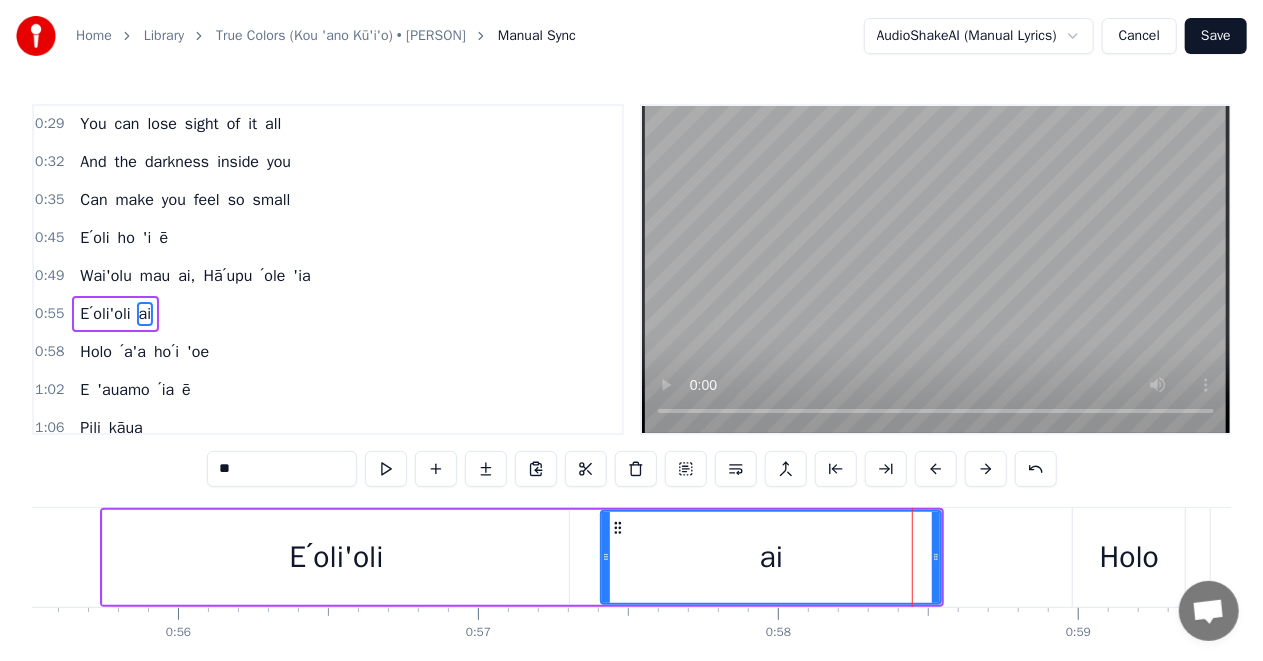 scroll, scrollTop: 228, scrollLeft: 0, axis: vertical 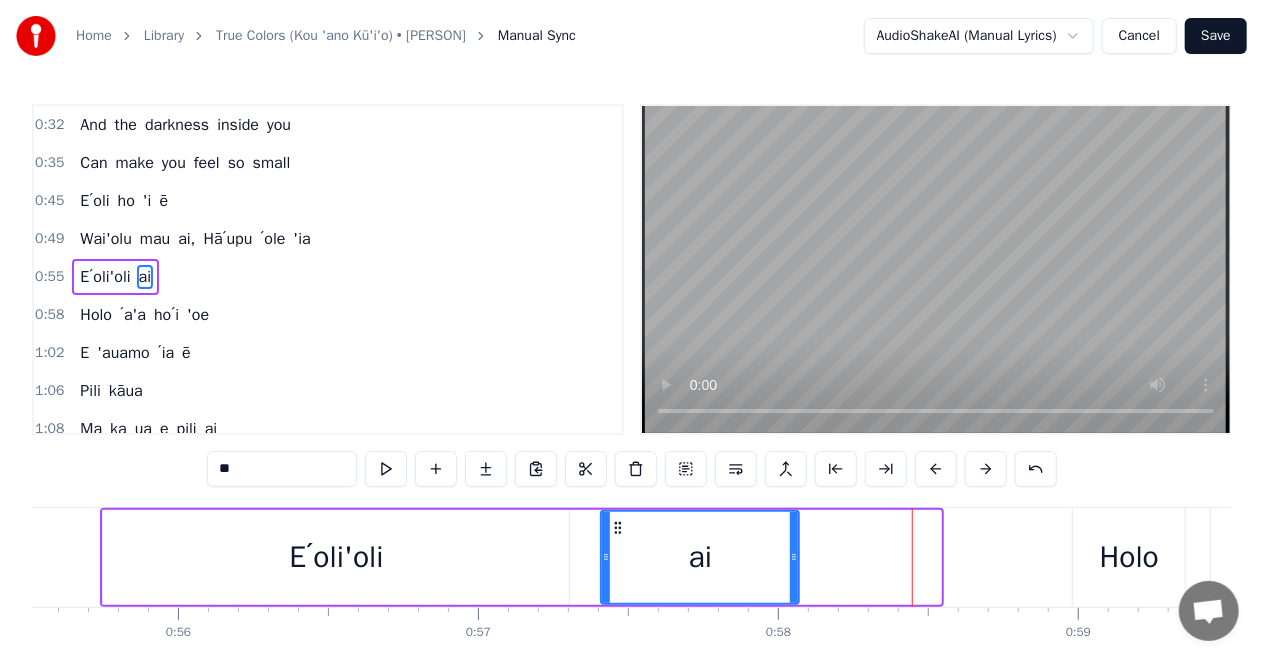 drag, startPoint x: 938, startPoint y: 557, endPoint x: 796, endPoint y: 563, distance: 142.12671 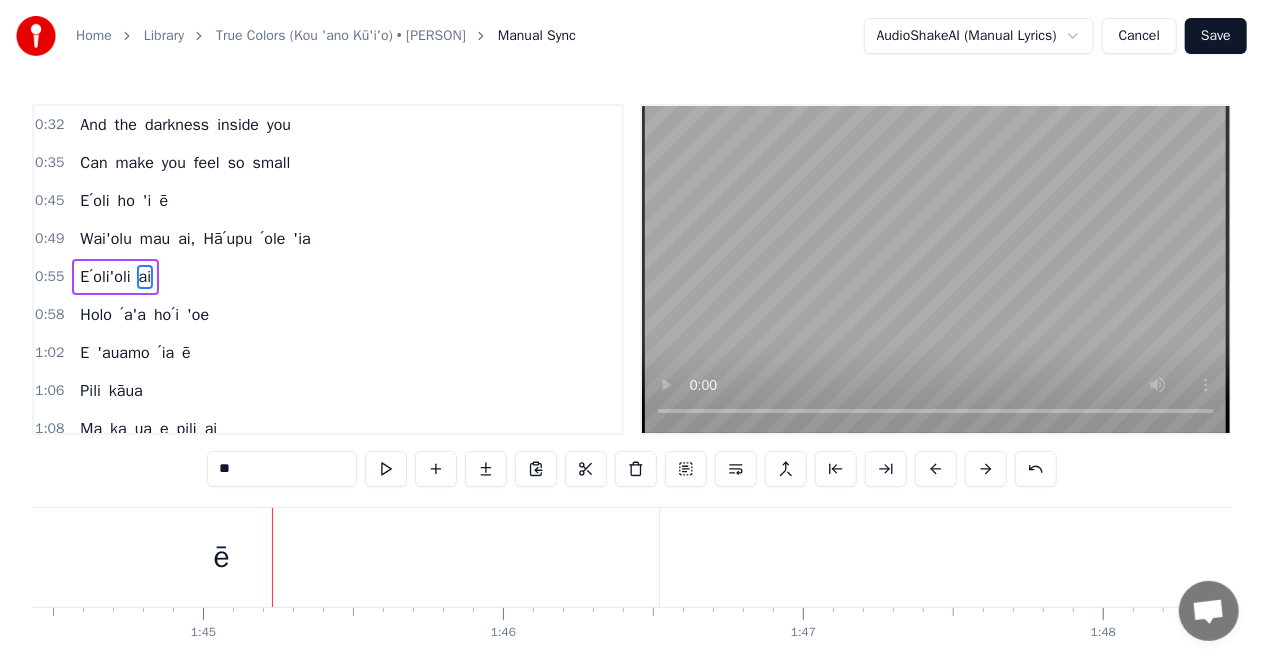scroll, scrollTop: 0, scrollLeft: 31330, axis: horizontal 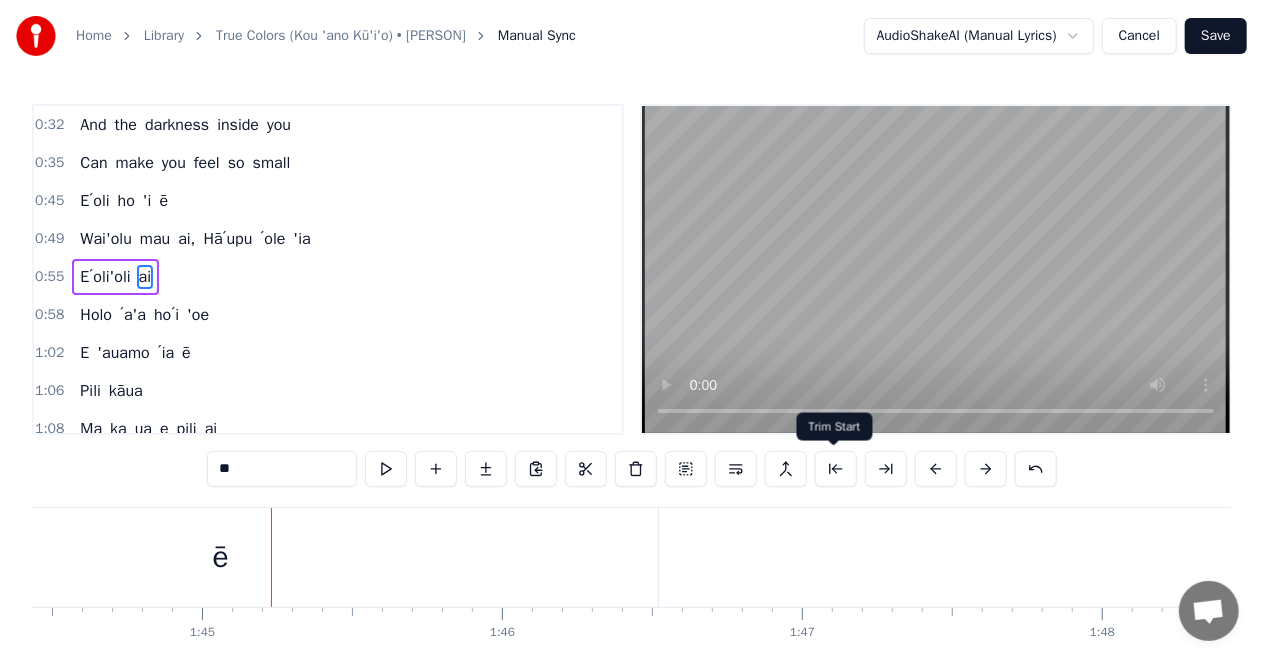 click at bounding box center (836, 469) 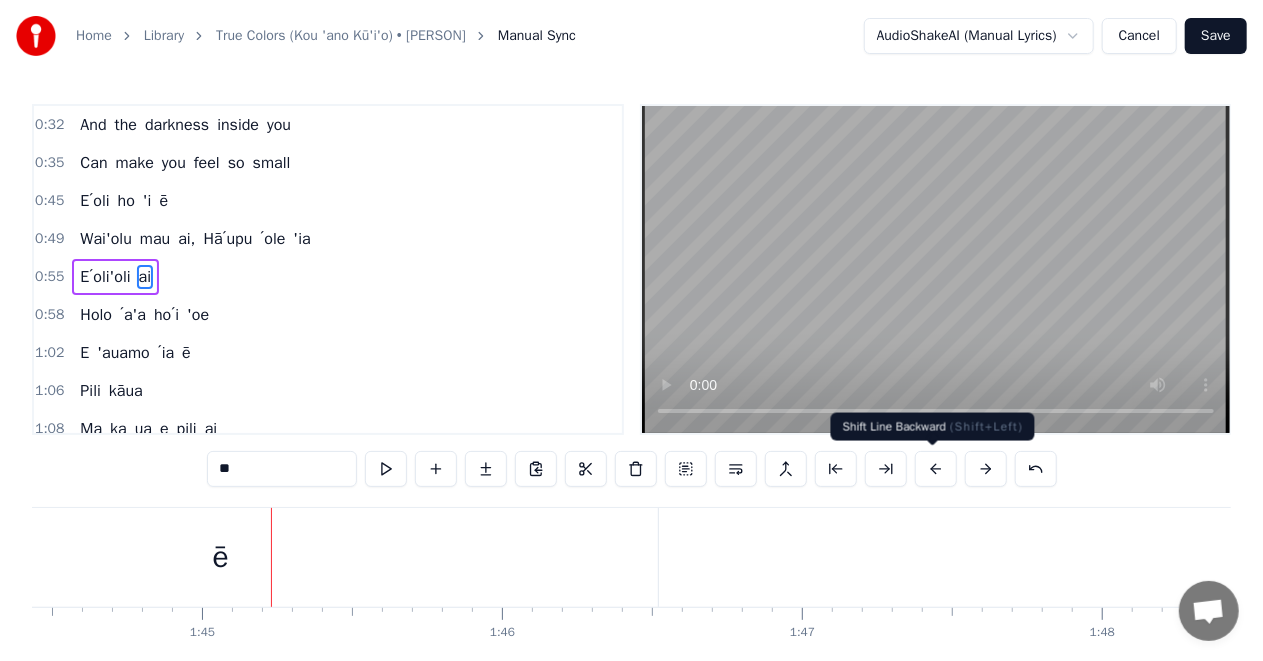 click at bounding box center [936, 469] 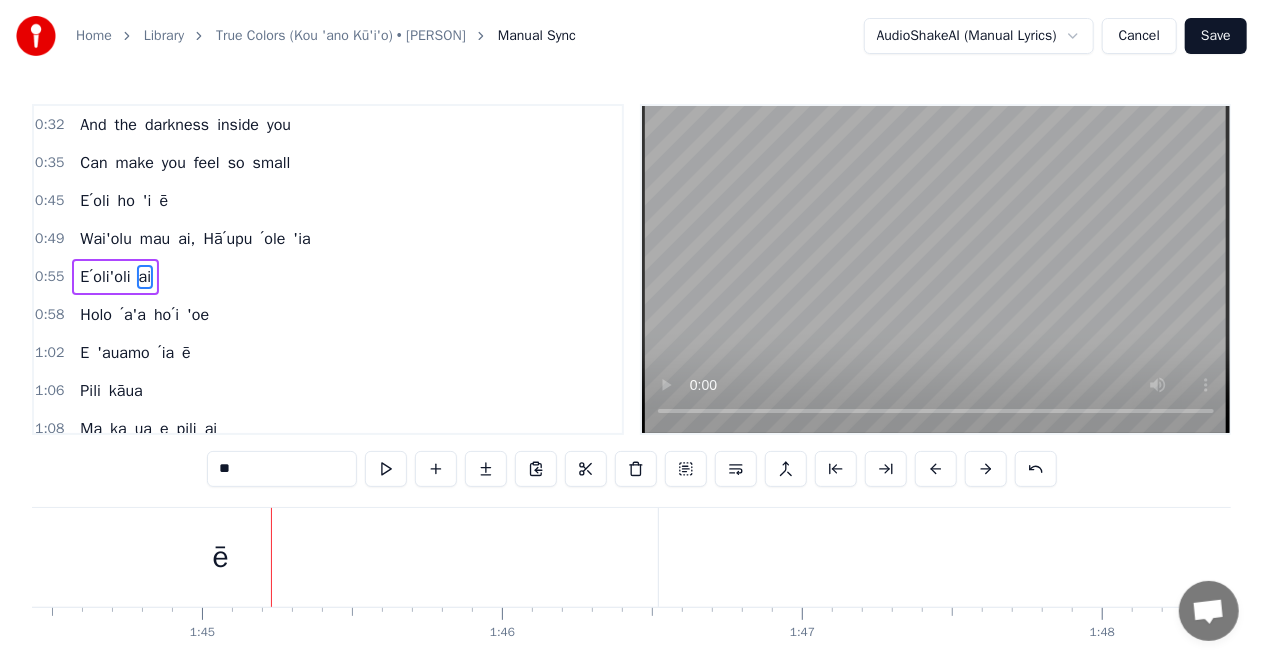 click on "Save" at bounding box center (1216, 36) 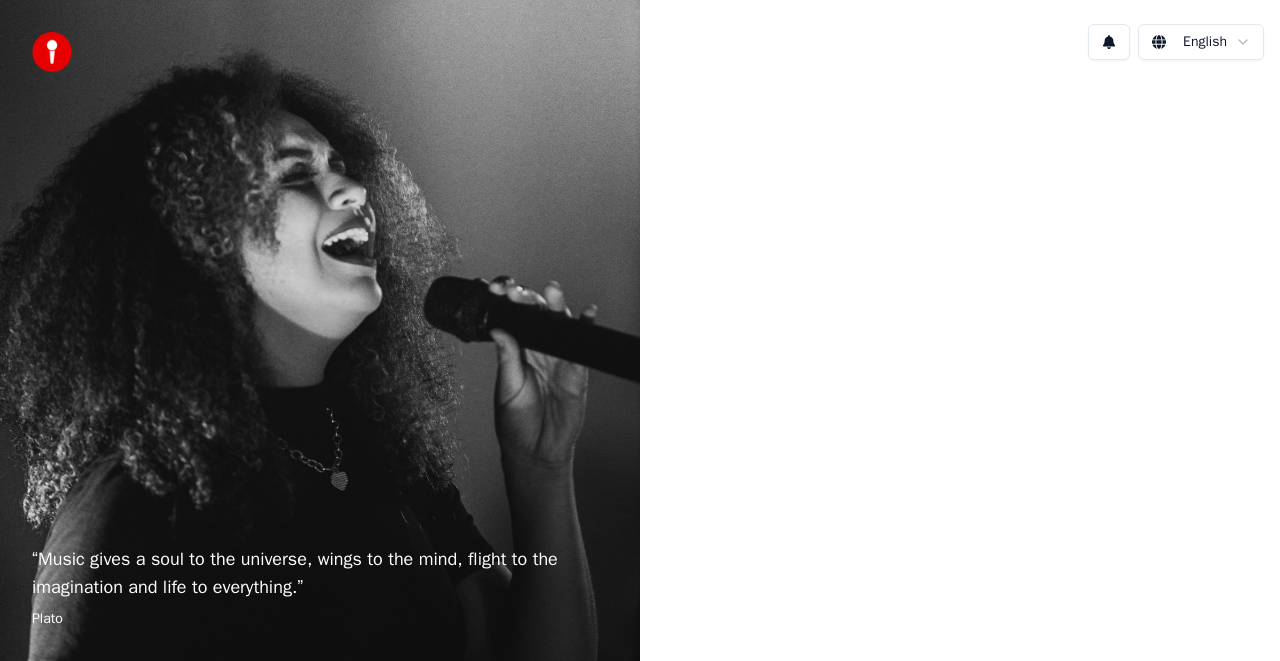 scroll, scrollTop: 0, scrollLeft: 0, axis: both 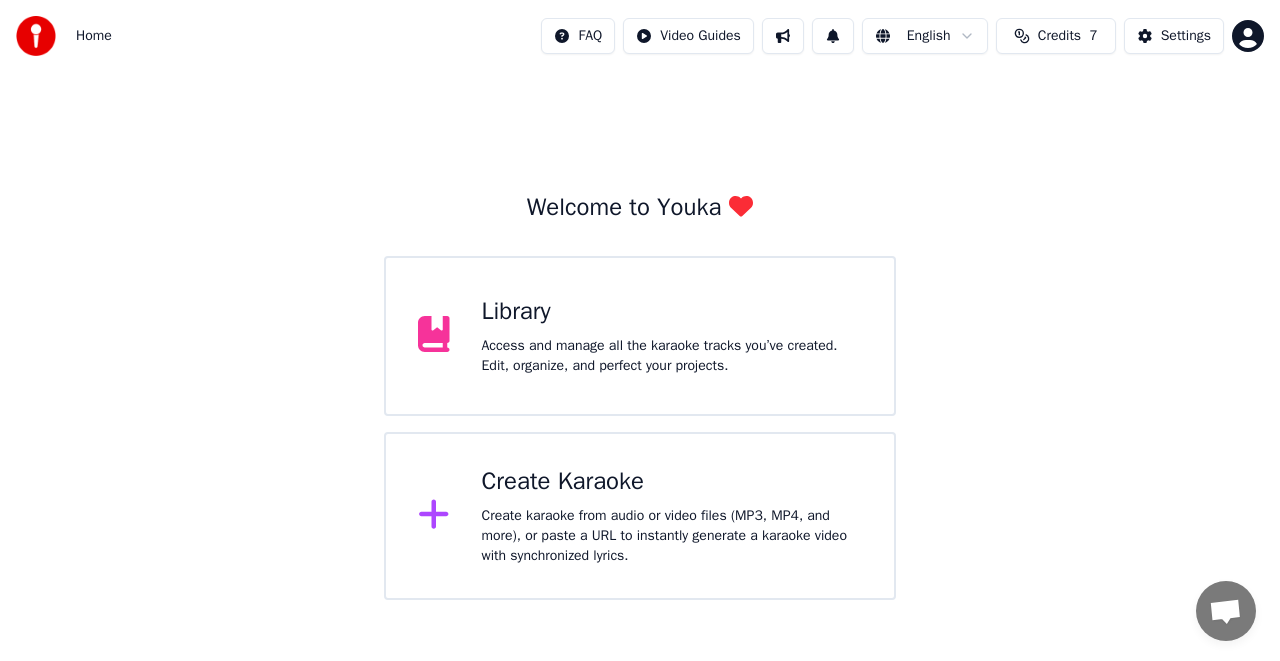 click on "Create karaoke from audio or video files (MP3, MP4, and more), or paste a URL to instantly generate a karaoke video with synchronized lyrics." at bounding box center [672, 536] 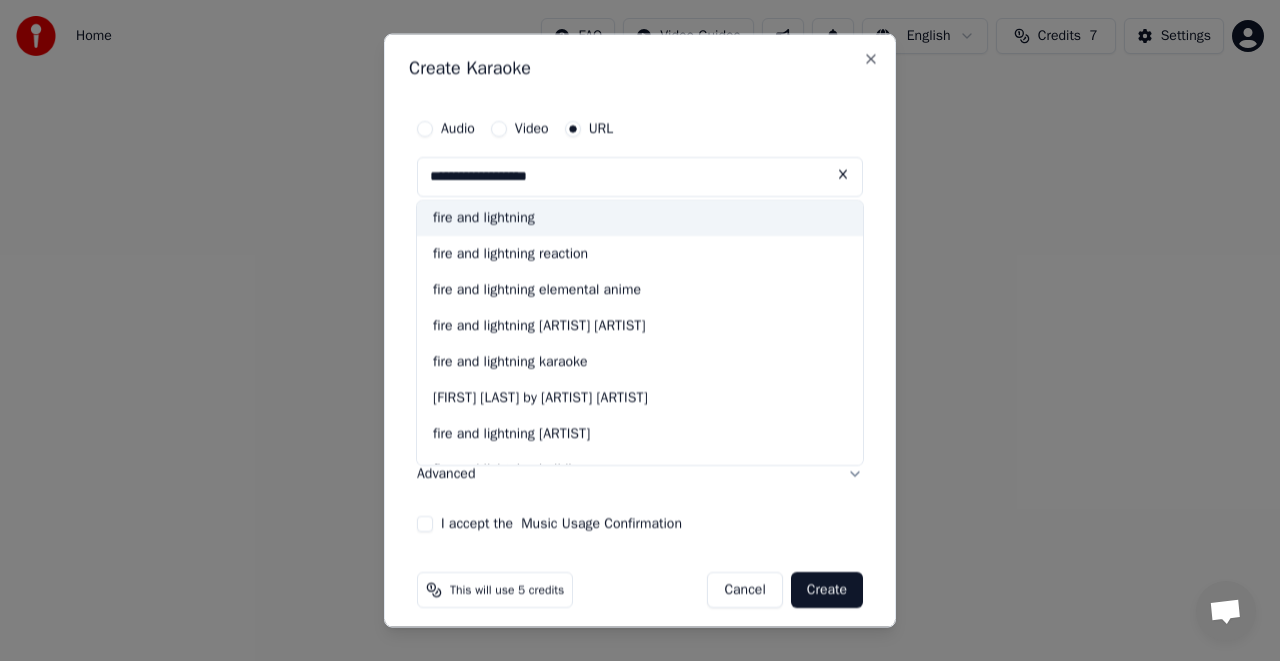 scroll, scrollTop: 100, scrollLeft: 0, axis: vertical 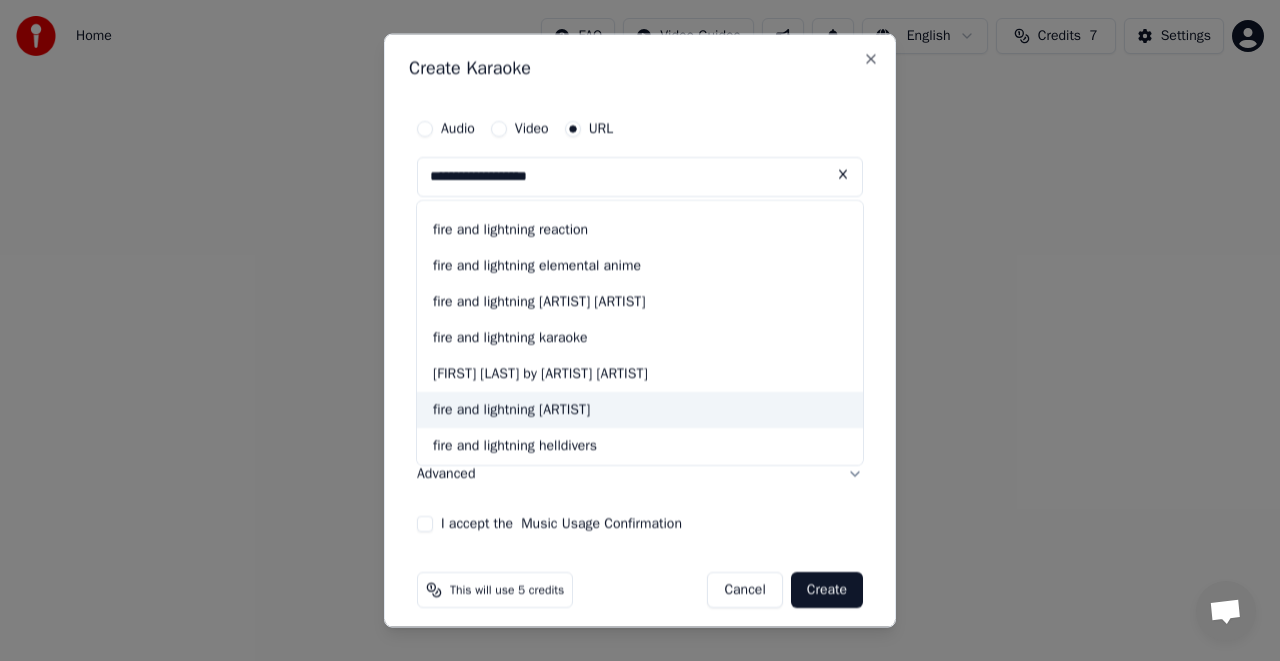 click on "fire and lightning [ARTIST]" at bounding box center [640, 410] 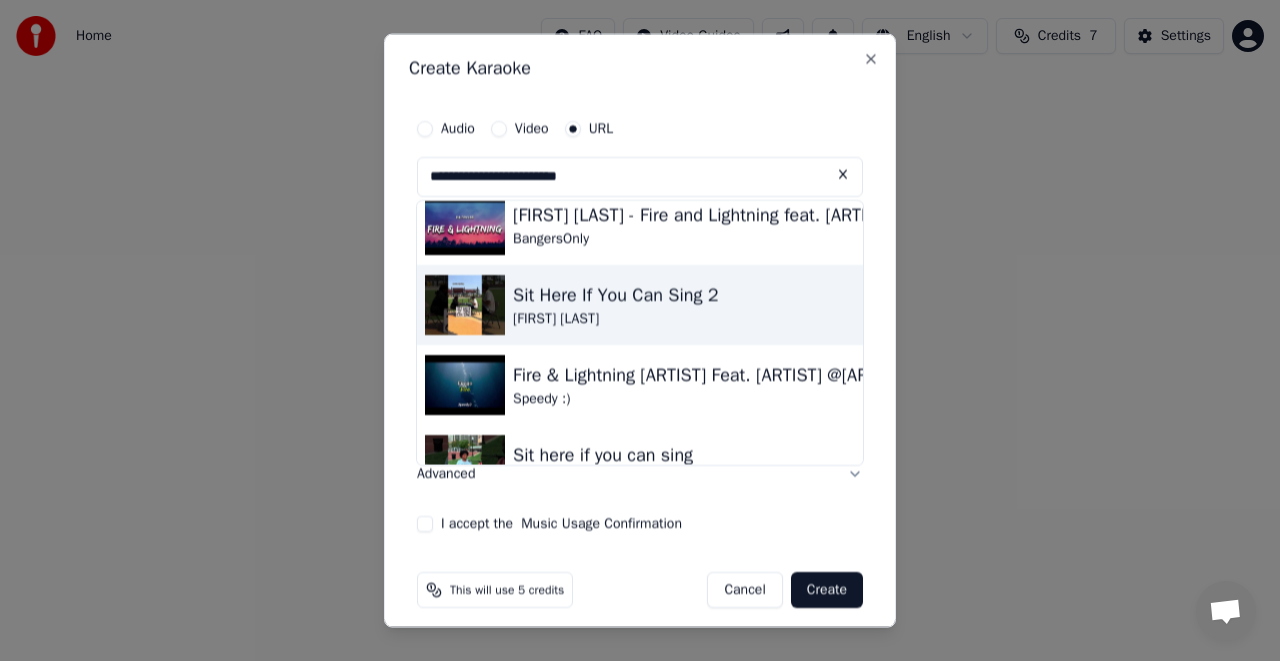 scroll, scrollTop: 0, scrollLeft: 0, axis: both 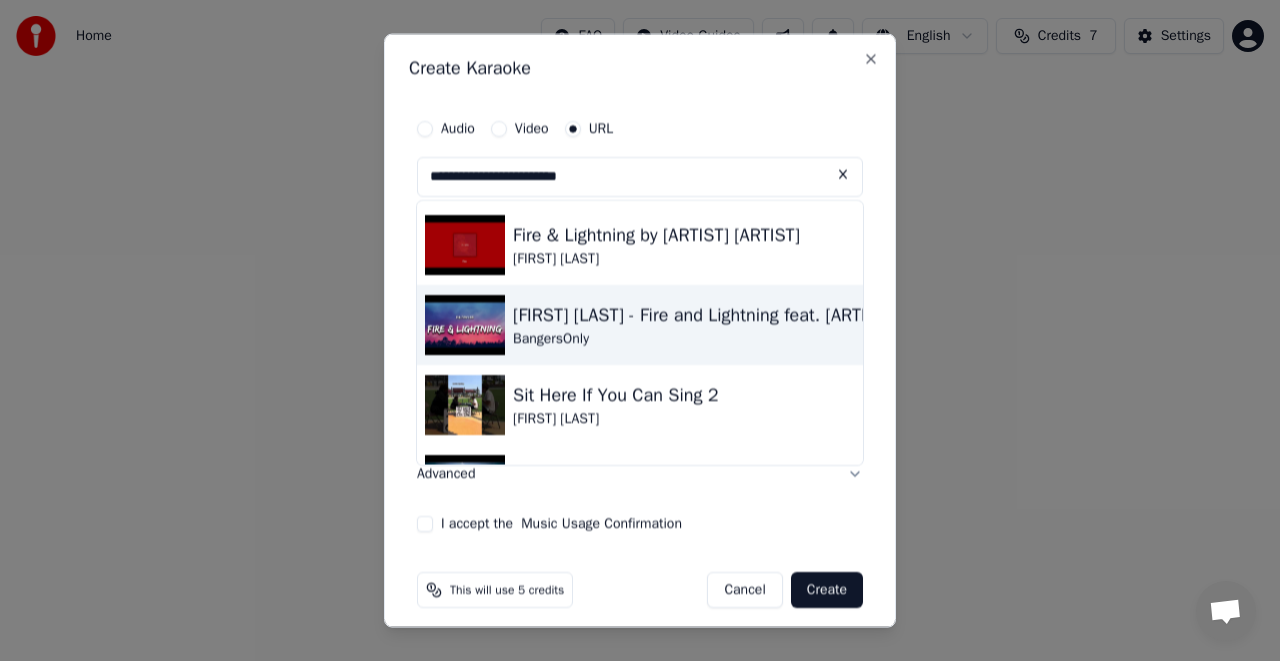 click on "BangersOnly" at bounding box center [738, 338] 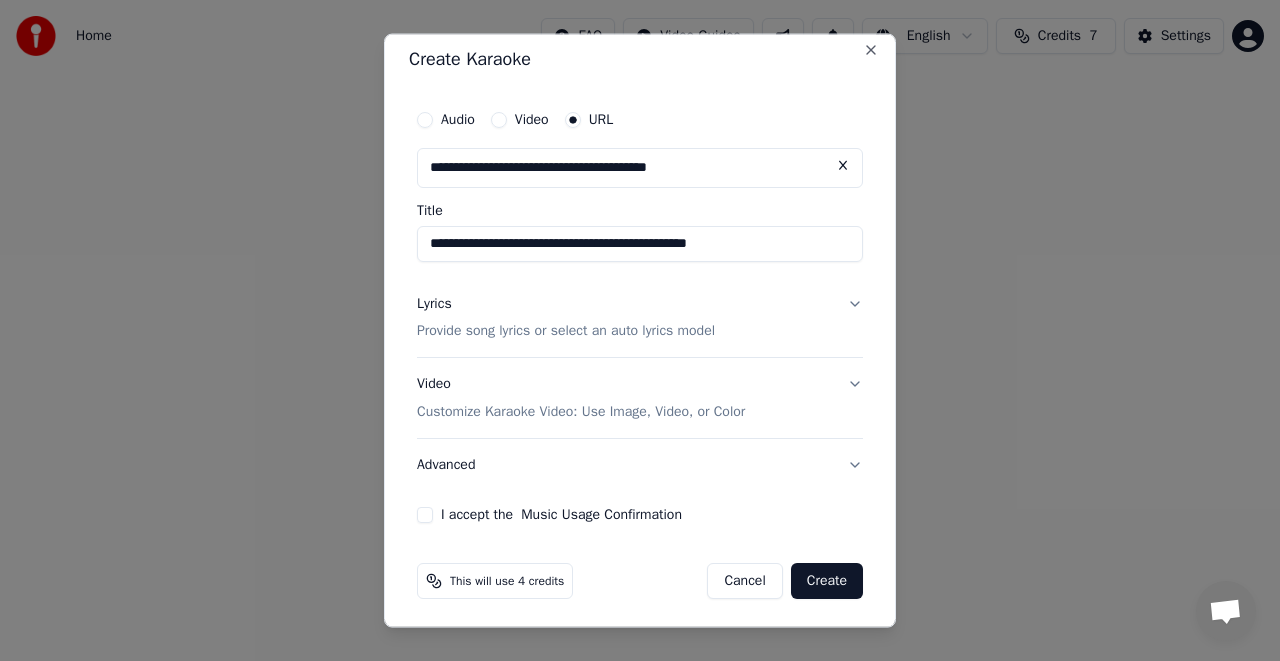 scroll, scrollTop: 11, scrollLeft: 0, axis: vertical 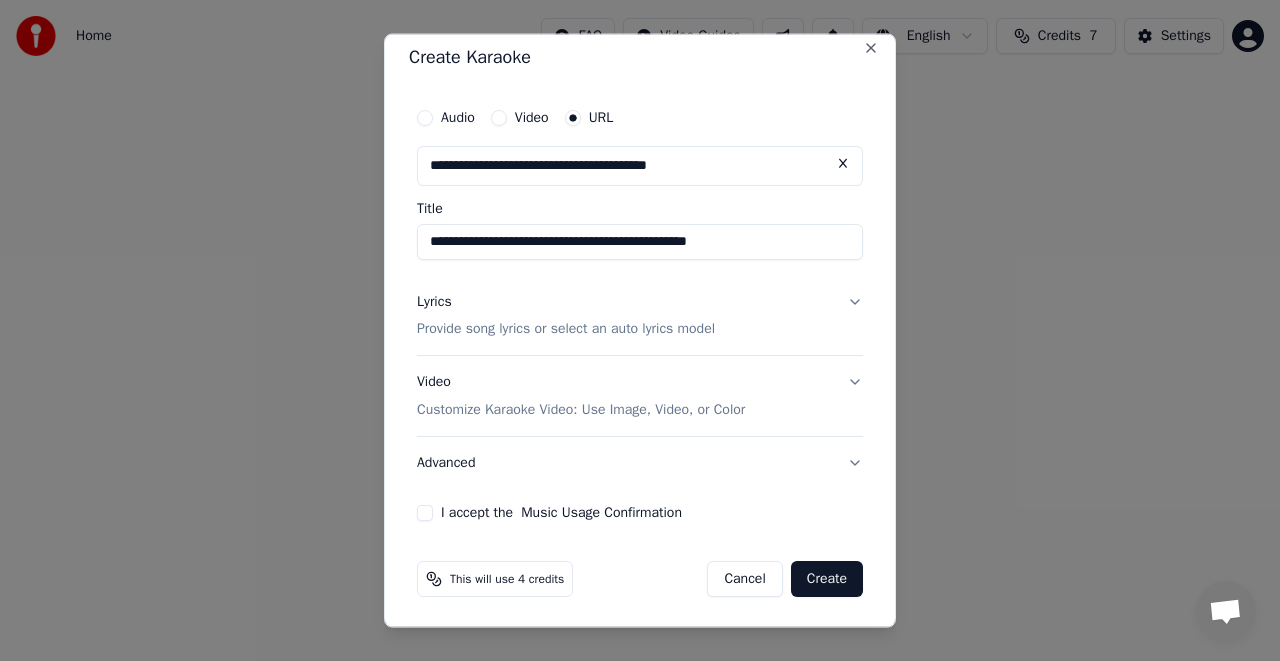 click on "Cancel" at bounding box center [744, 579] 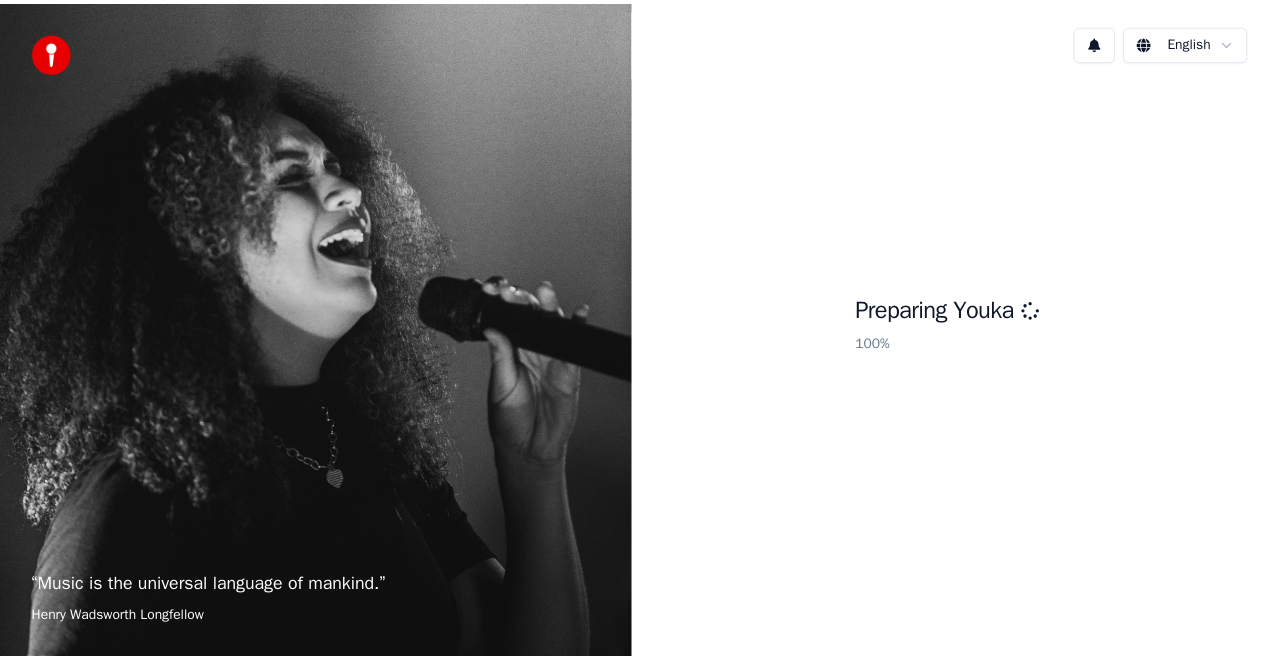 scroll, scrollTop: 0, scrollLeft: 0, axis: both 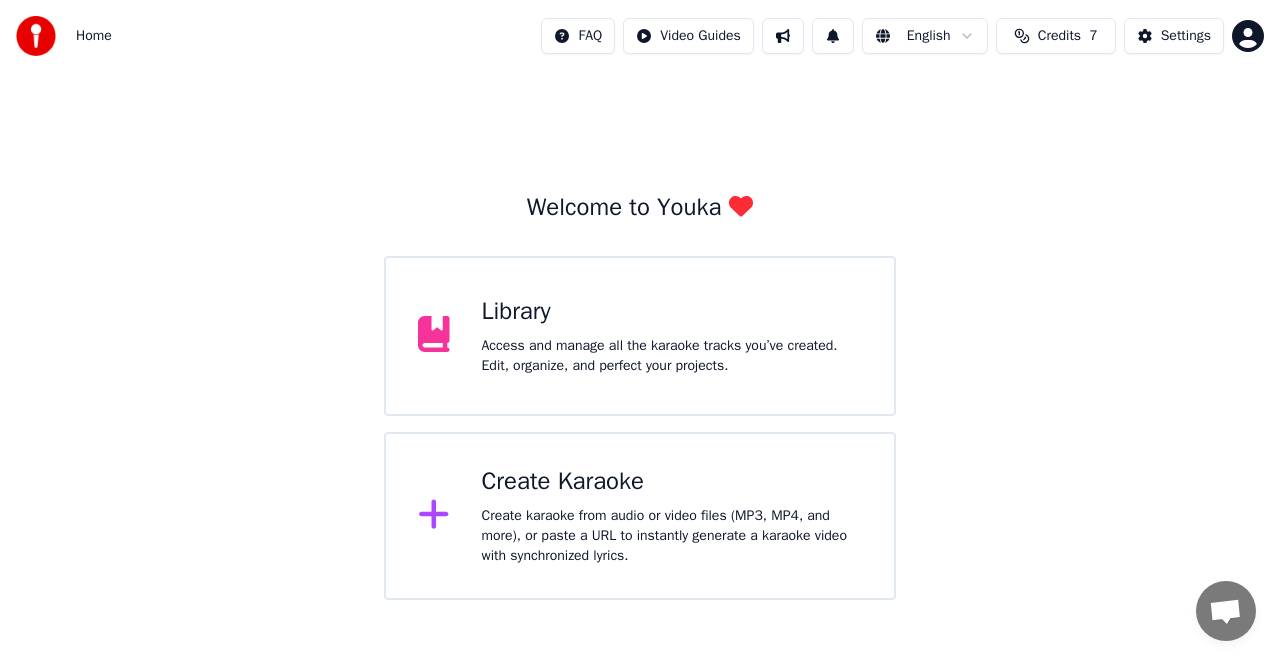 click on "Library" at bounding box center (672, 312) 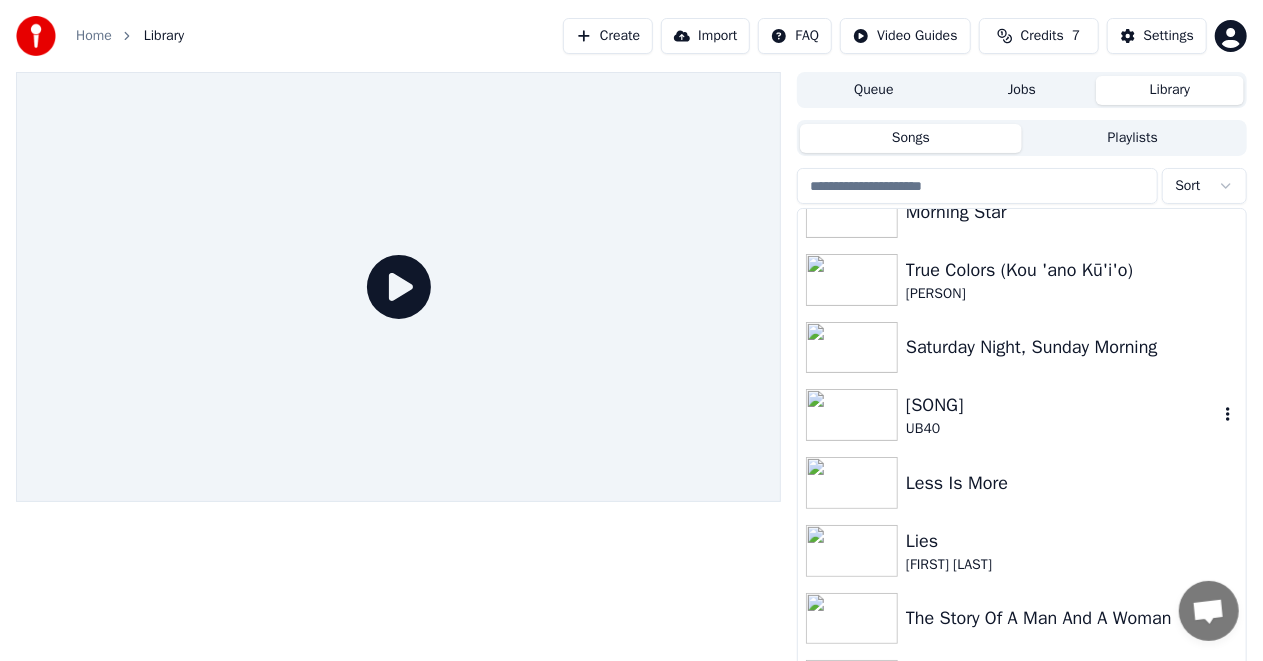 scroll, scrollTop: 47, scrollLeft: 0, axis: vertical 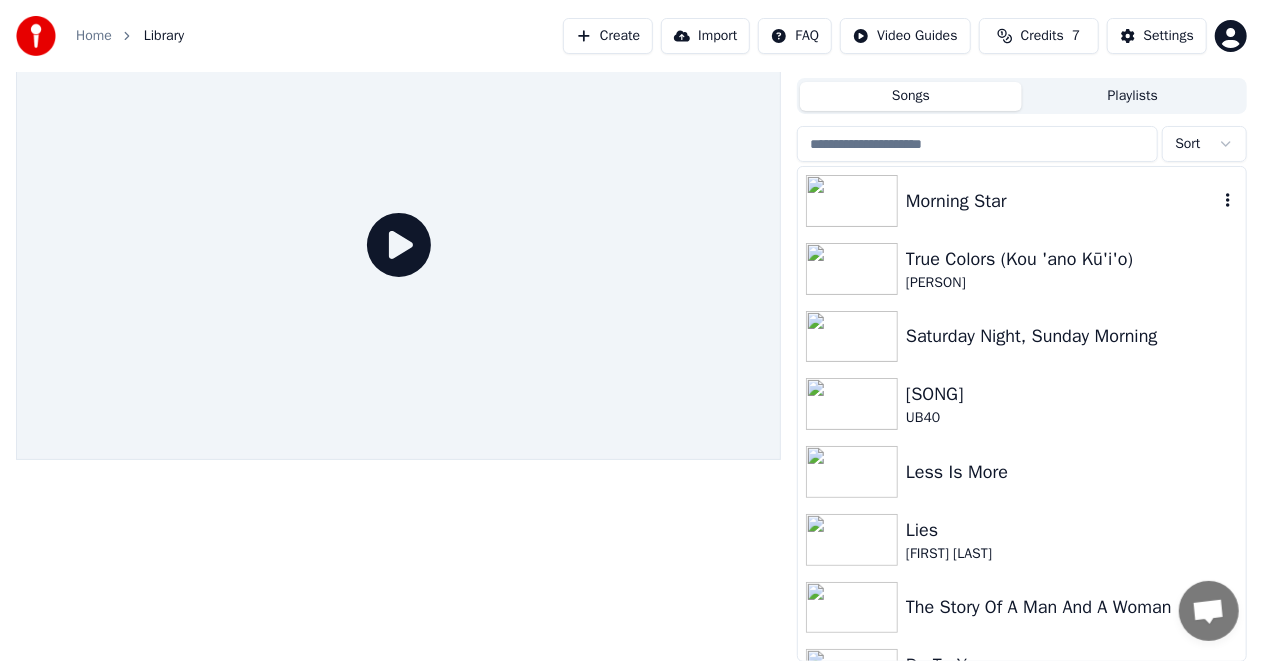 click 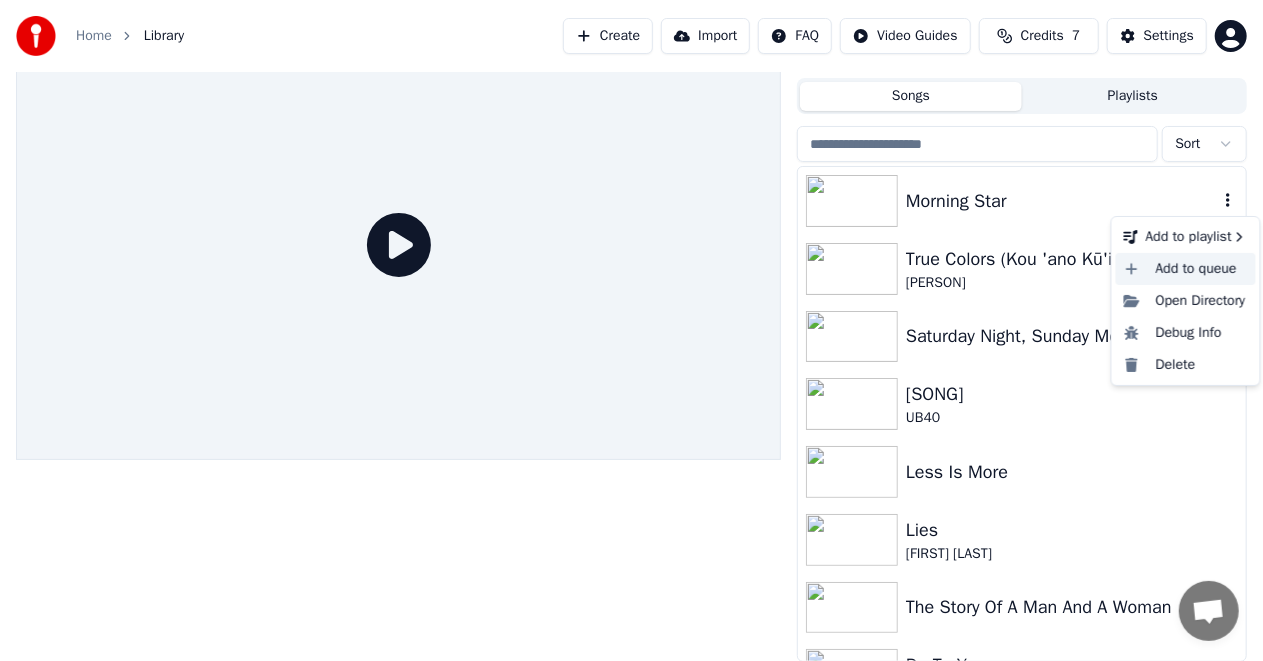 click on "Add to queue" at bounding box center [1186, 269] 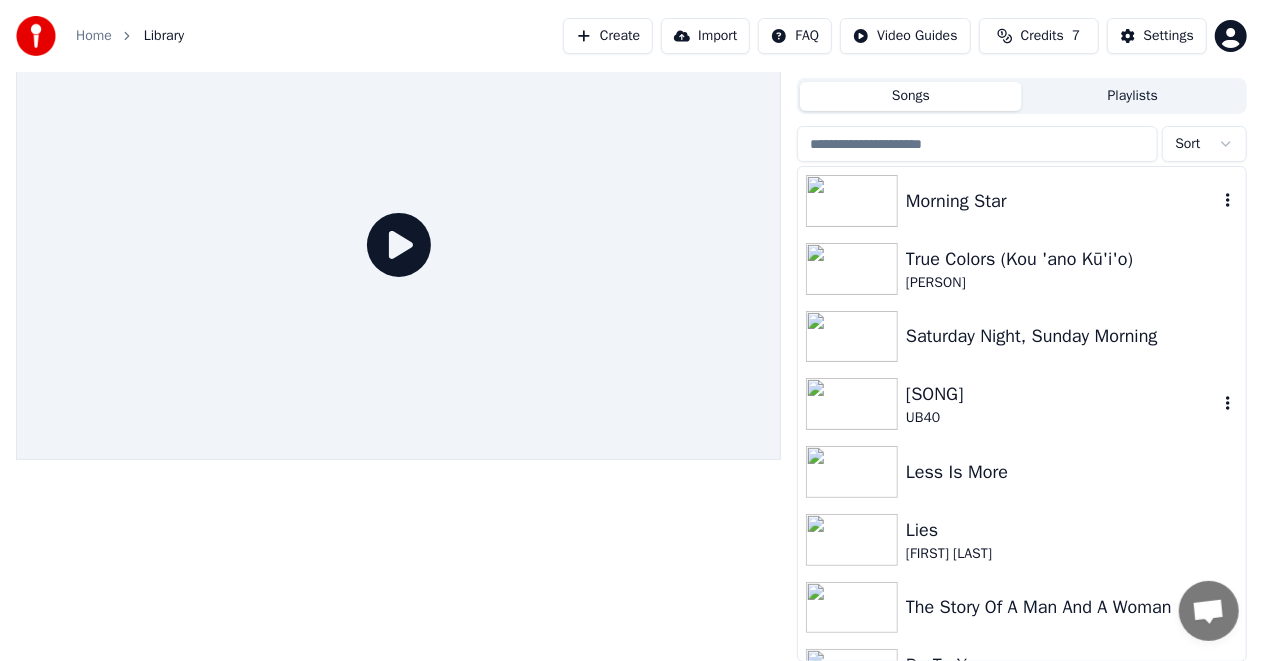 click 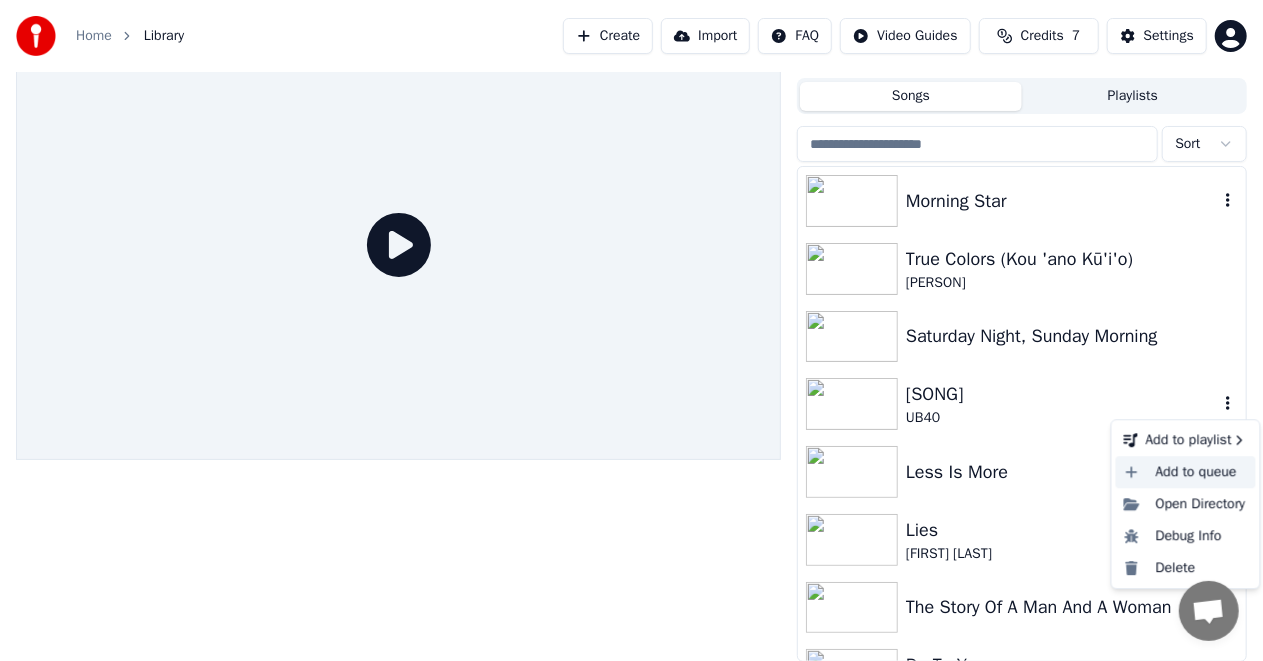 click on "Add to queue" at bounding box center [1186, 472] 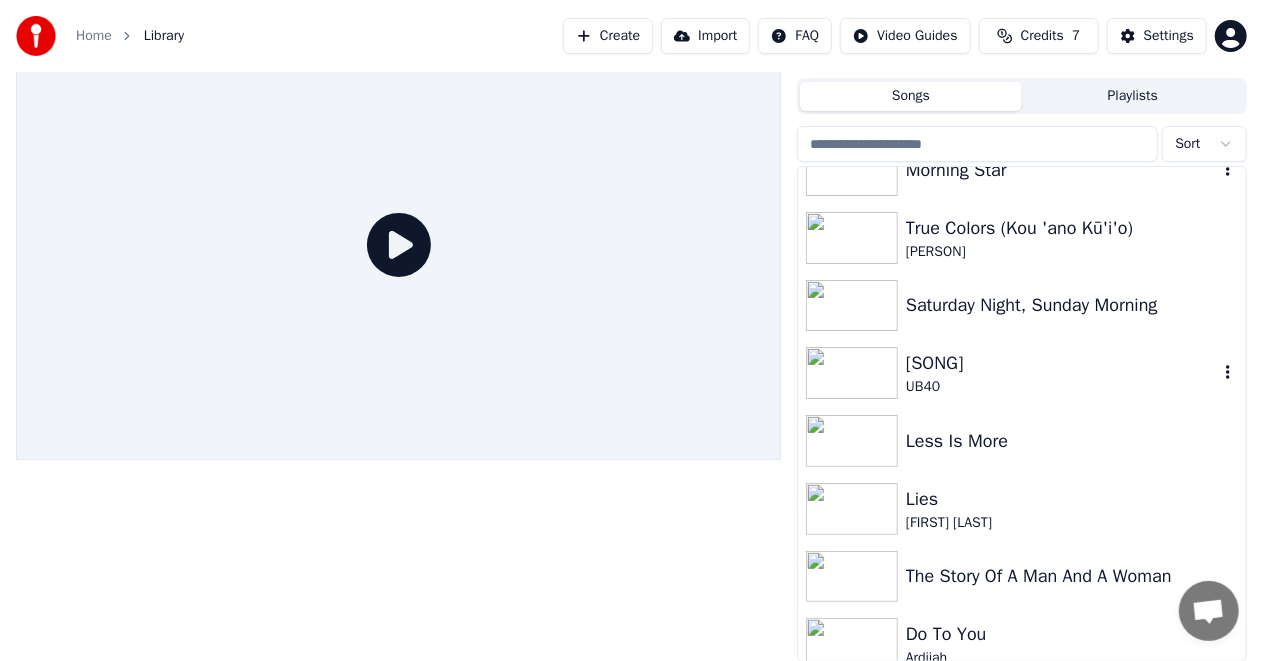 scroll, scrollTop: 47, scrollLeft: 0, axis: vertical 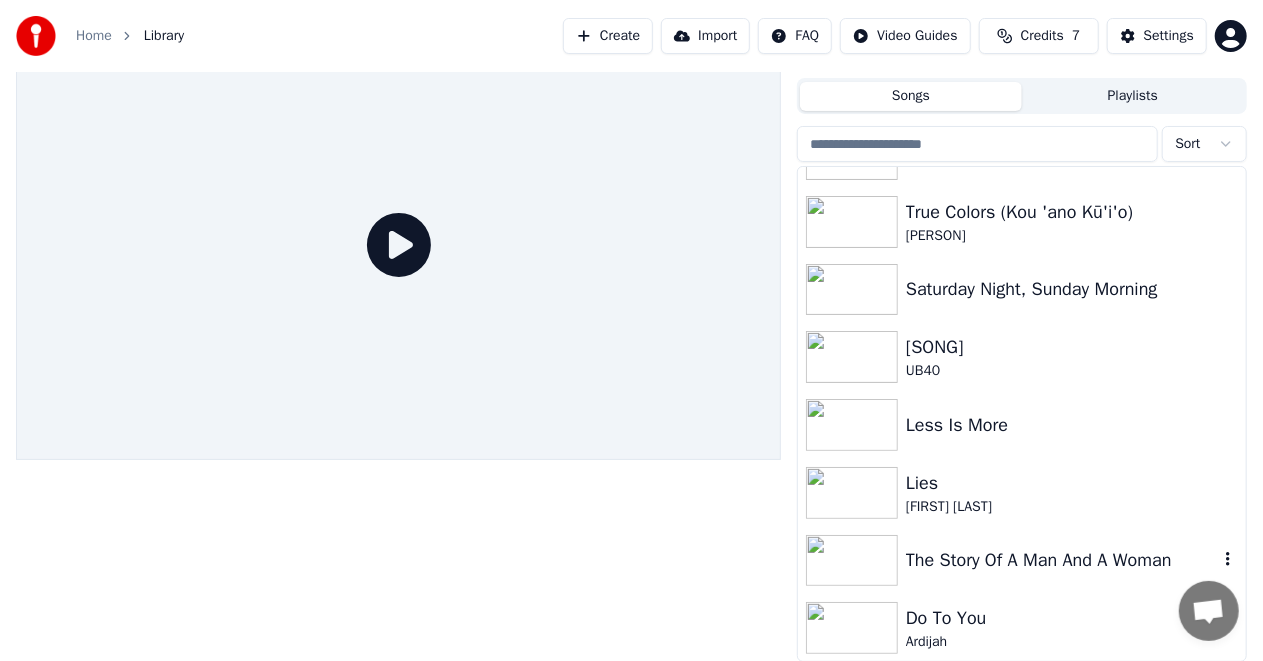 click 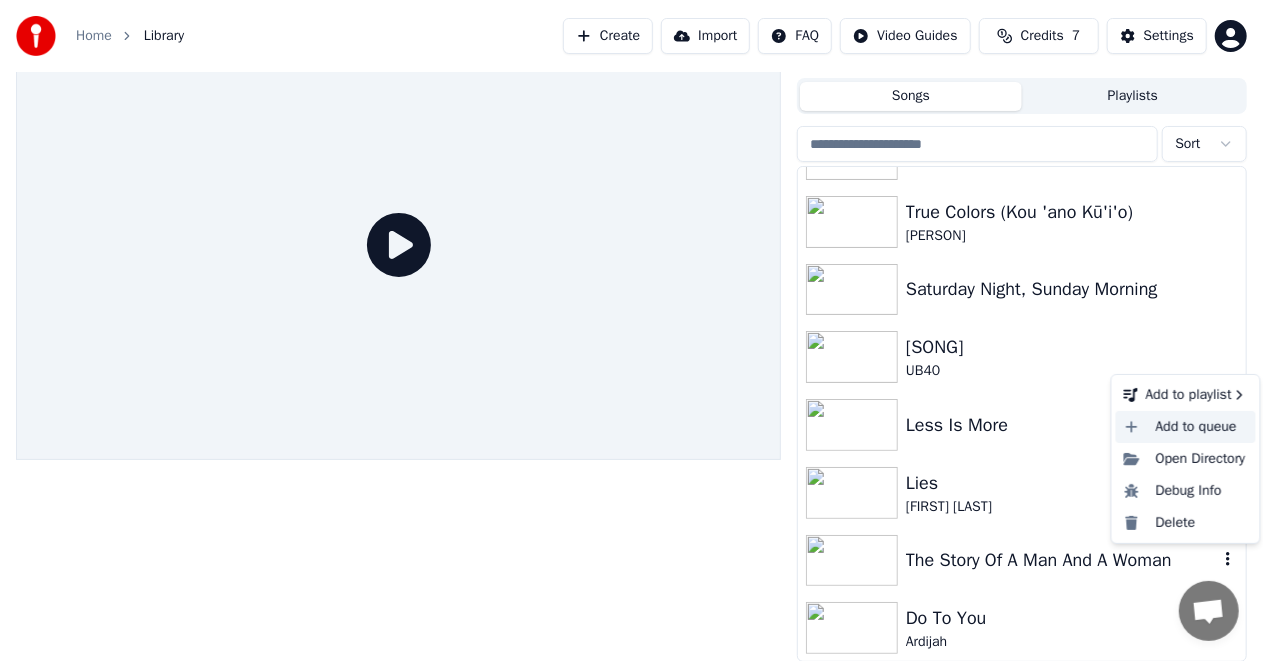 click on "Add to queue" at bounding box center (1186, 427) 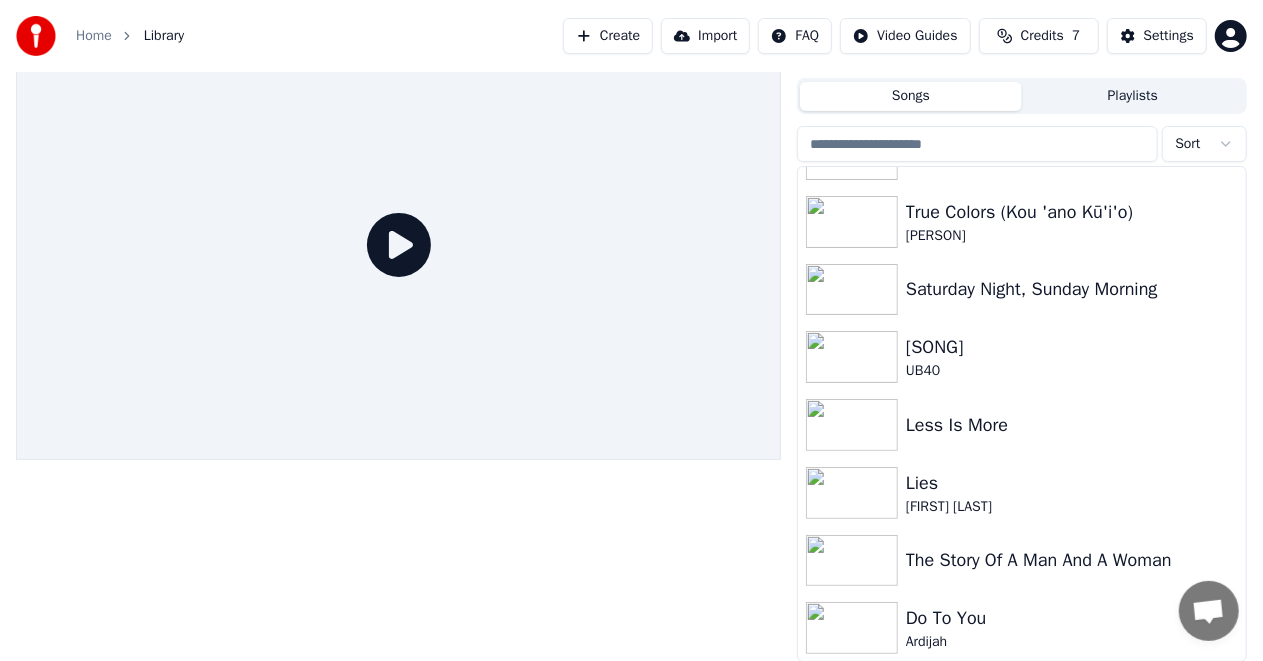 click on "Playlists" at bounding box center (1133, 96) 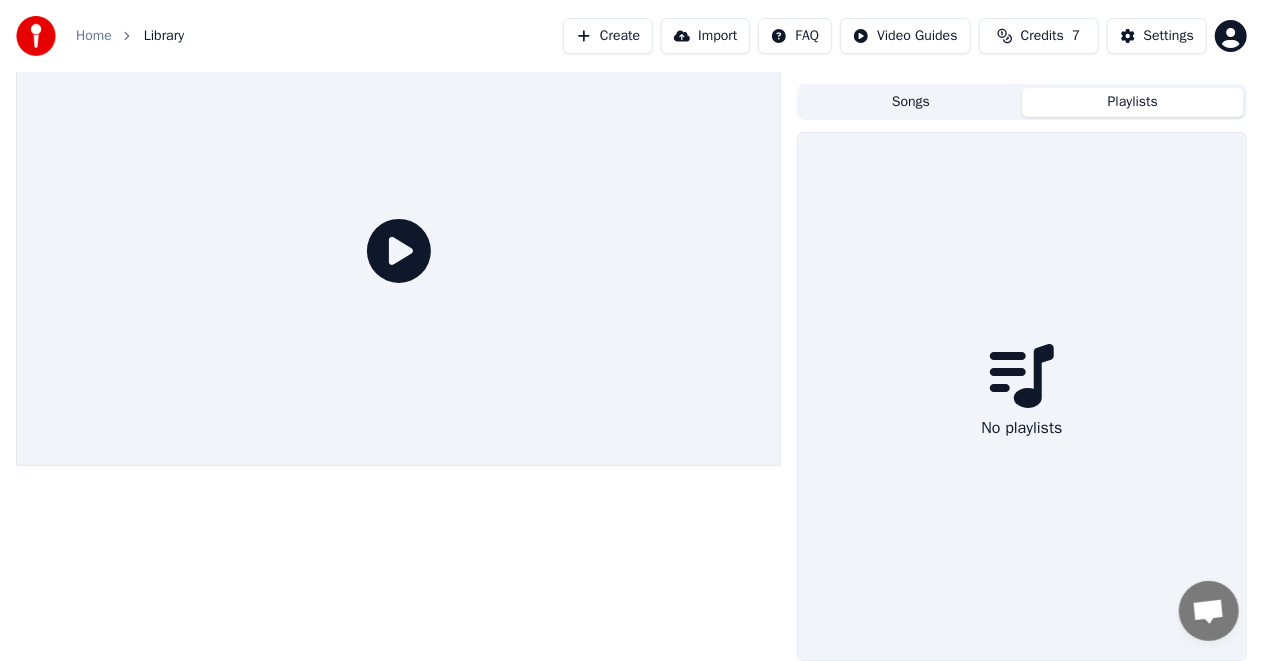 click on "Playlists" at bounding box center [1133, 102] 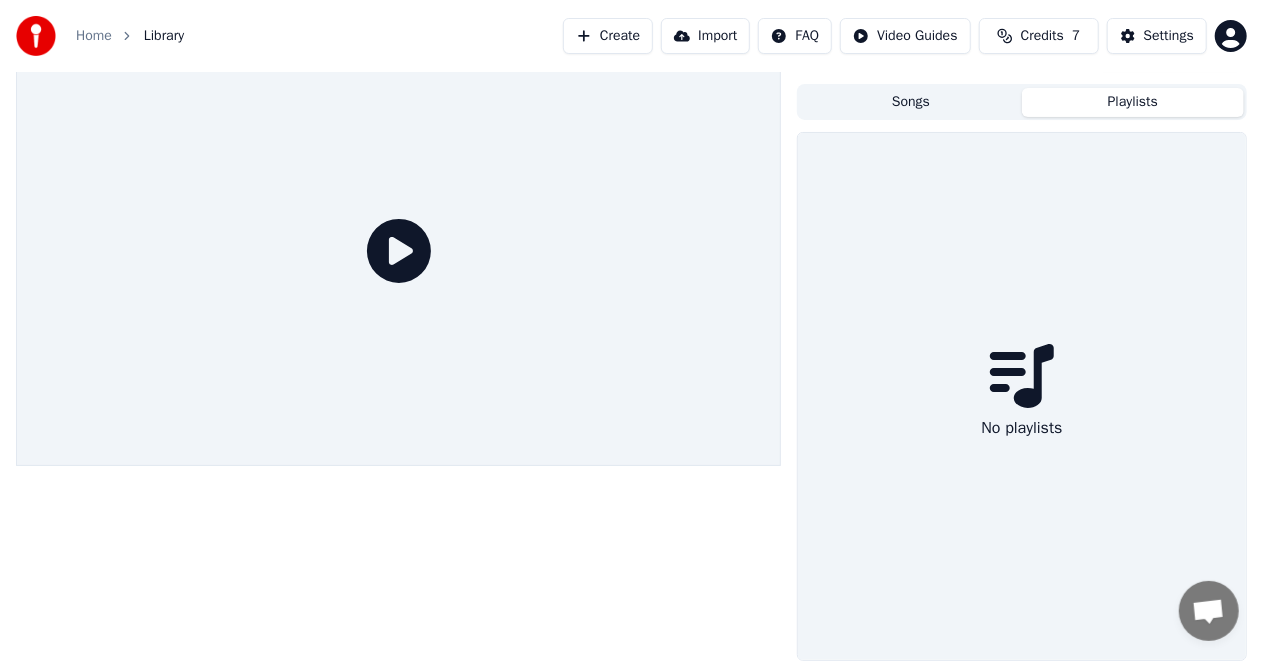 click on "Songs" at bounding box center [911, 102] 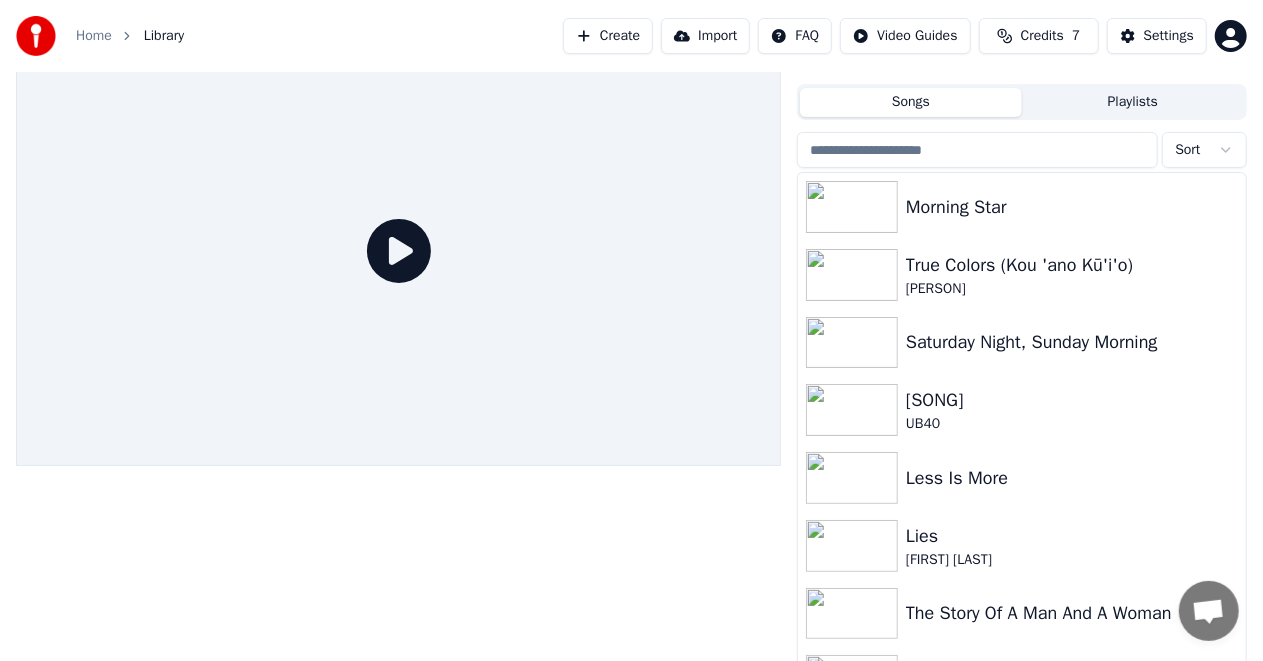 click on "Home" at bounding box center [94, 36] 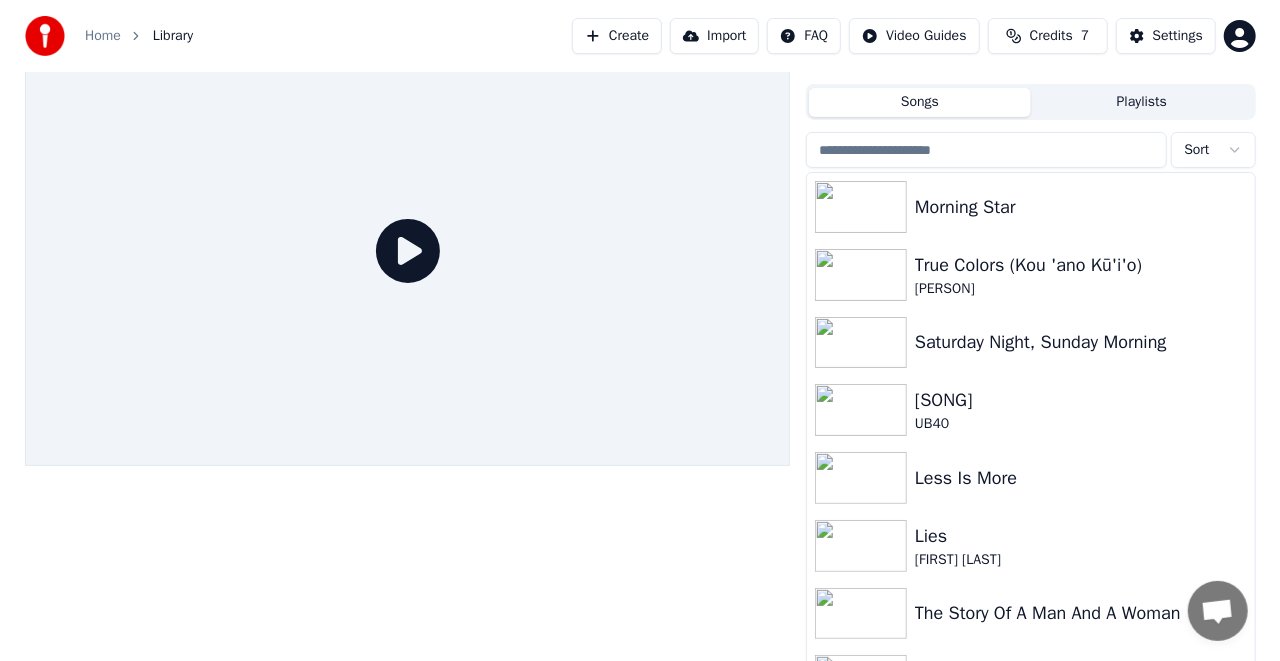 scroll, scrollTop: 0, scrollLeft: 0, axis: both 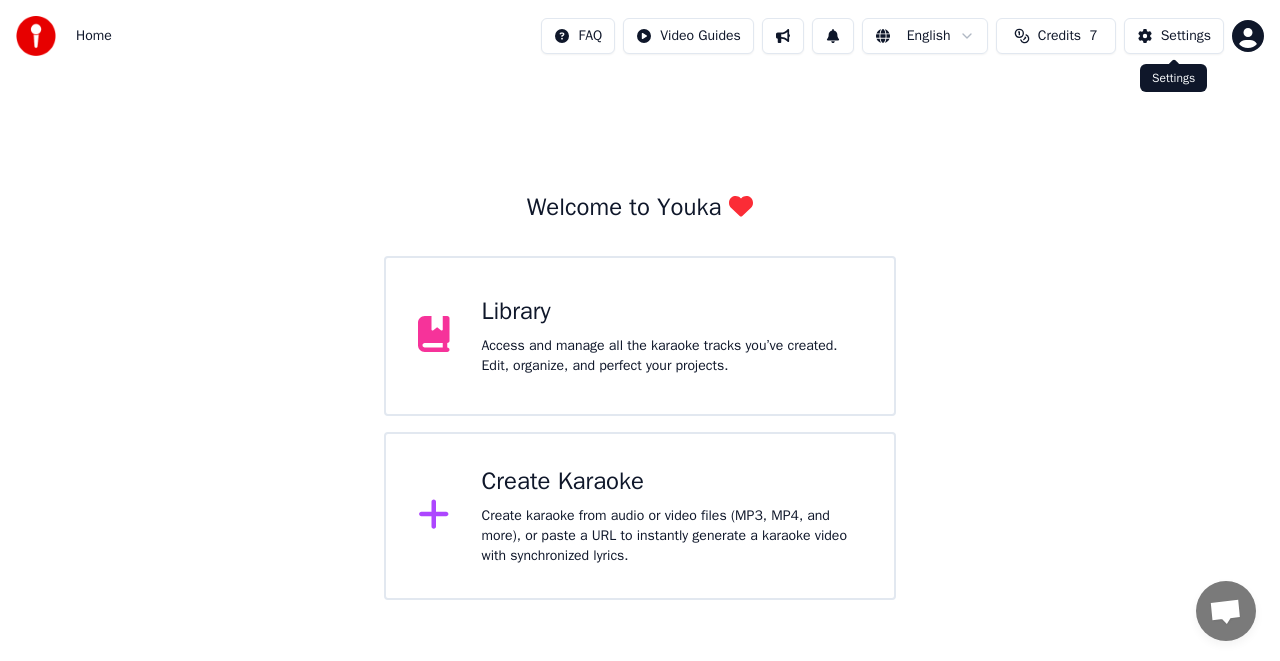 click on "Settings" at bounding box center [1174, 36] 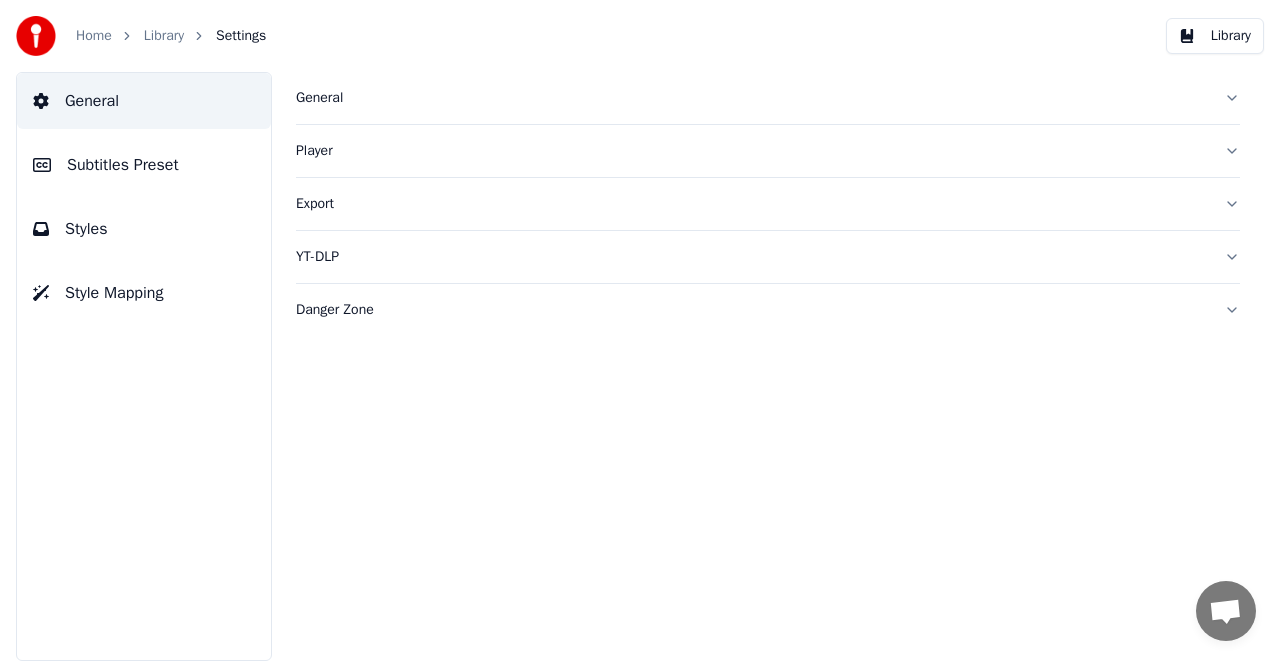 click on "Home" at bounding box center (94, 36) 